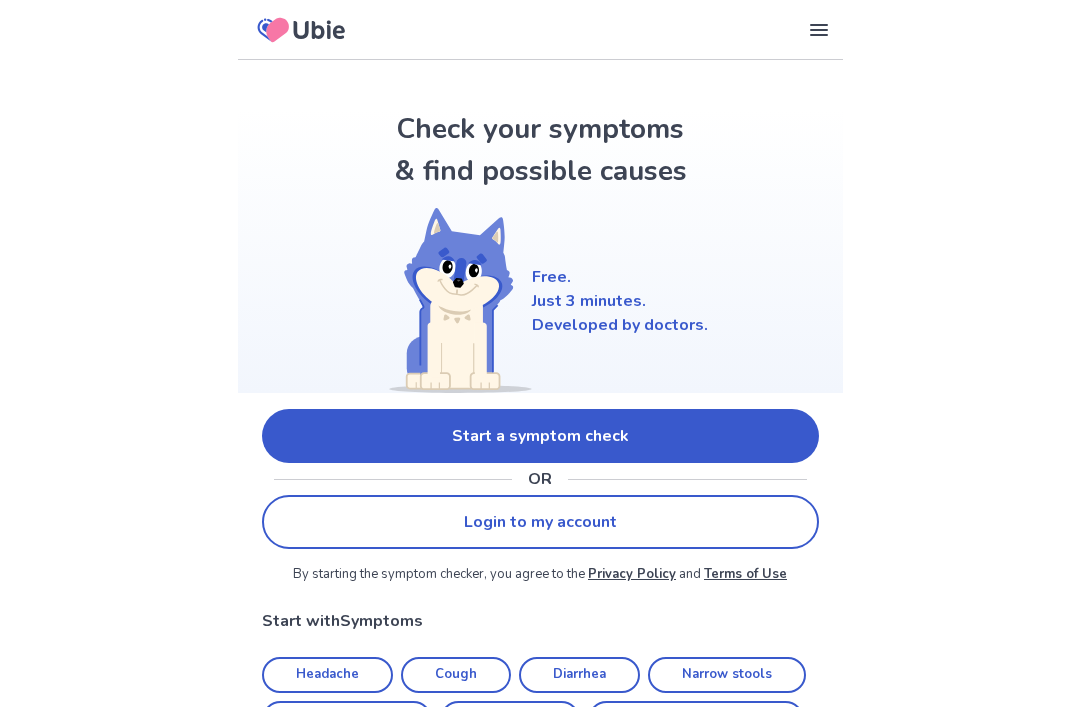 scroll, scrollTop: 0, scrollLeft: 0, axis: both 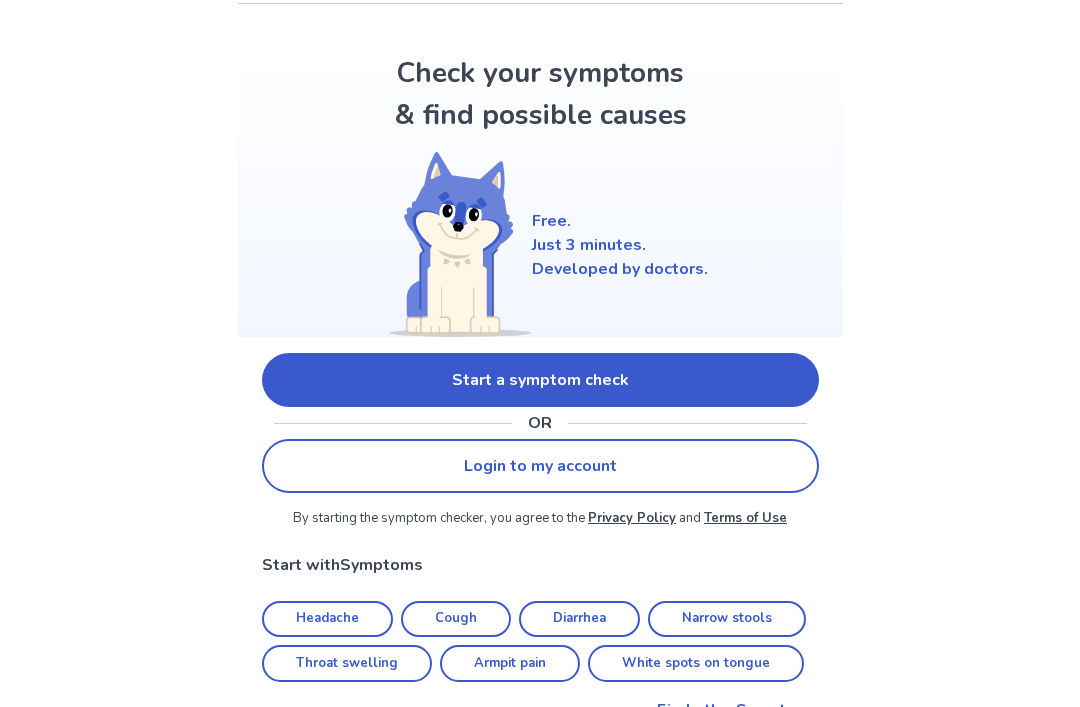 click on "Start a symptom check" at bounding box center (540, 380) 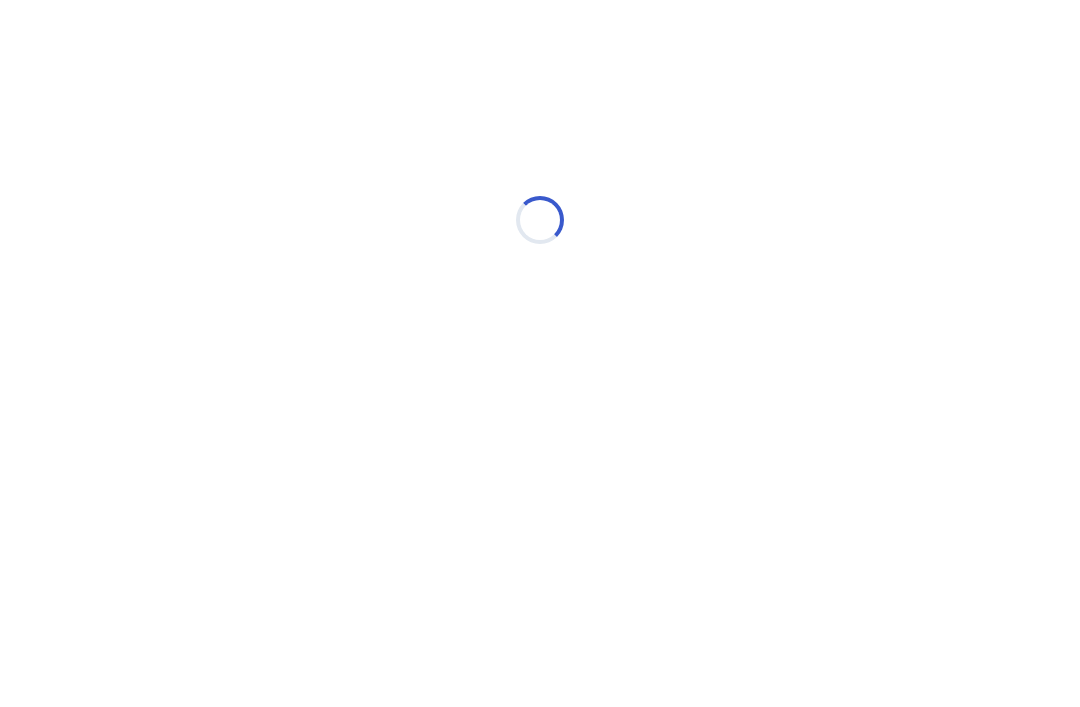 scroll, scrollTop: 0, scrollLeft: 0, axis: both 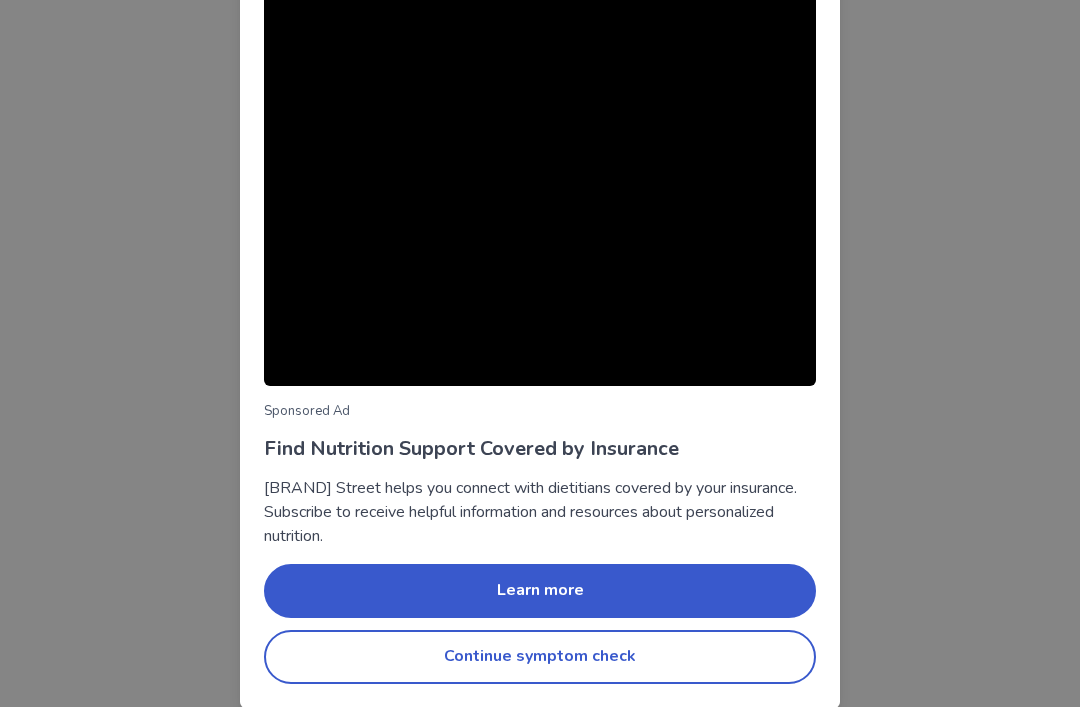 click on "Continue symptom check" at bounding box center (540, 657) 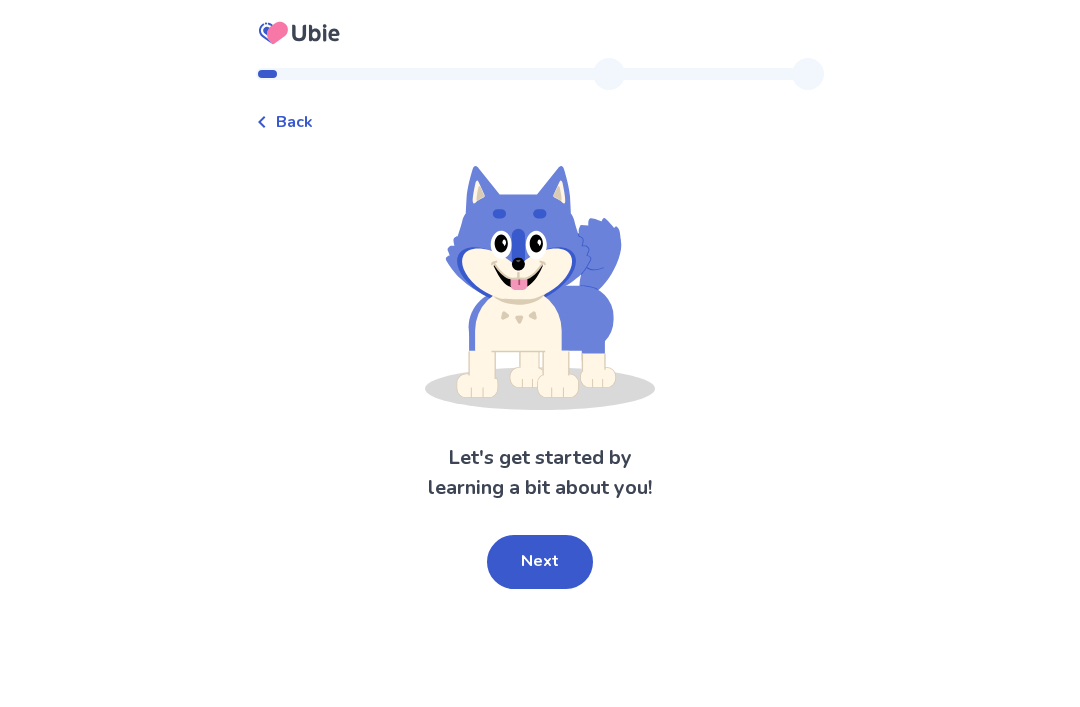 click on "Next" at bounding box center (540, 562) 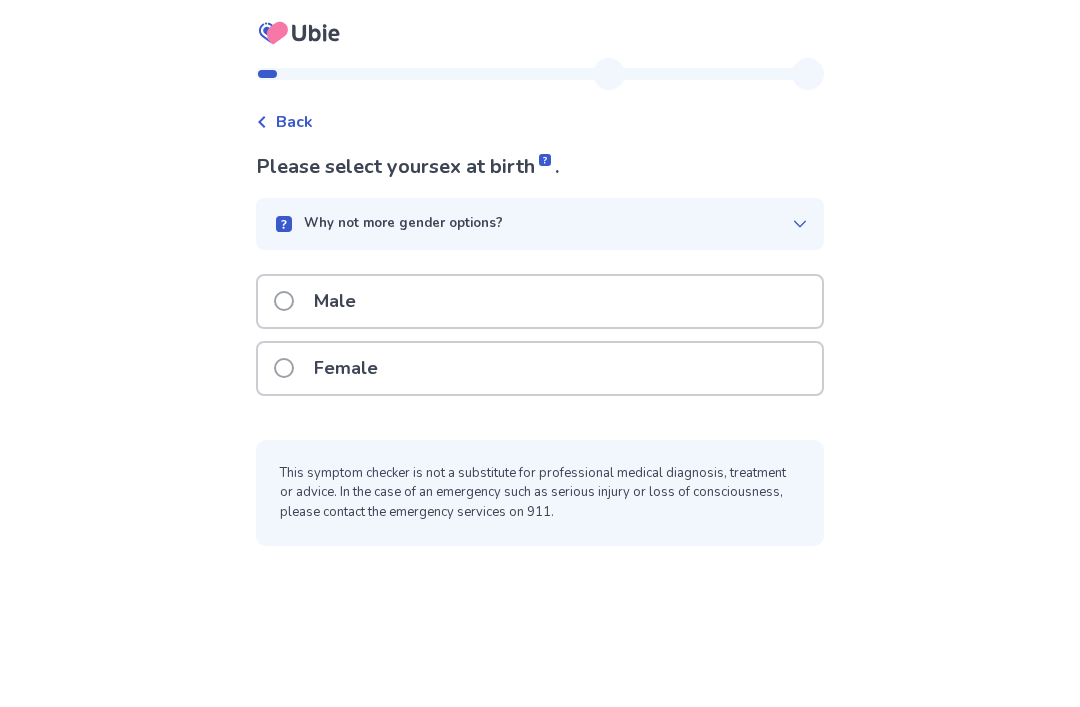 click on "Female" at bounding box center [540, 368] 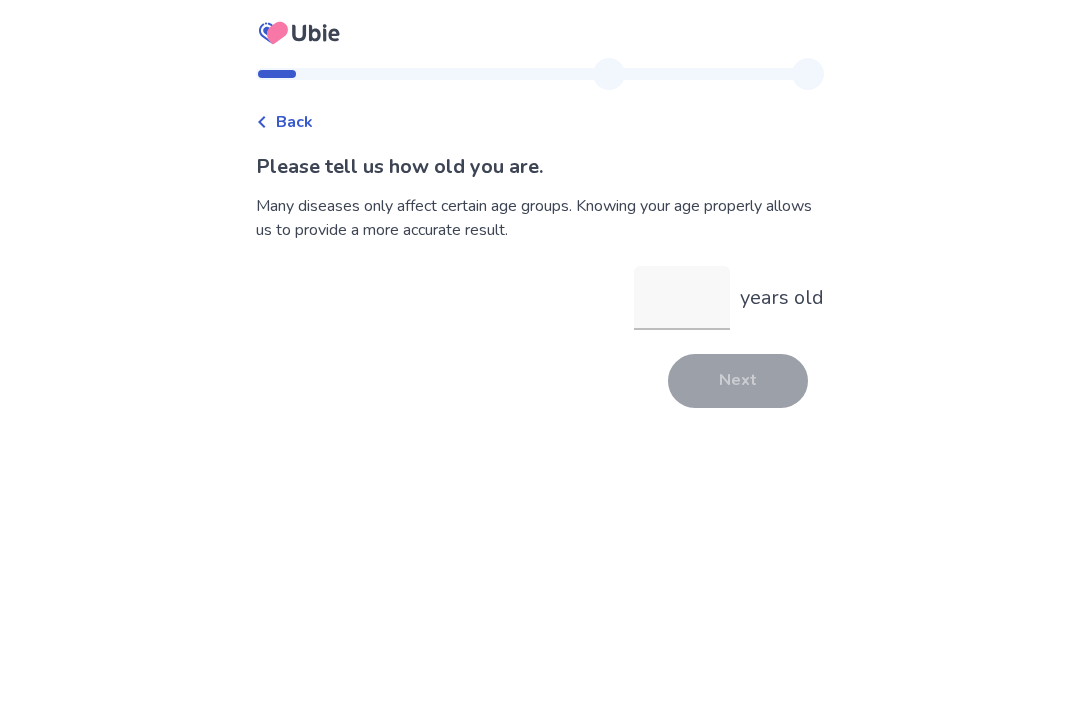 click on "years old" at bounding box center (682, 298) 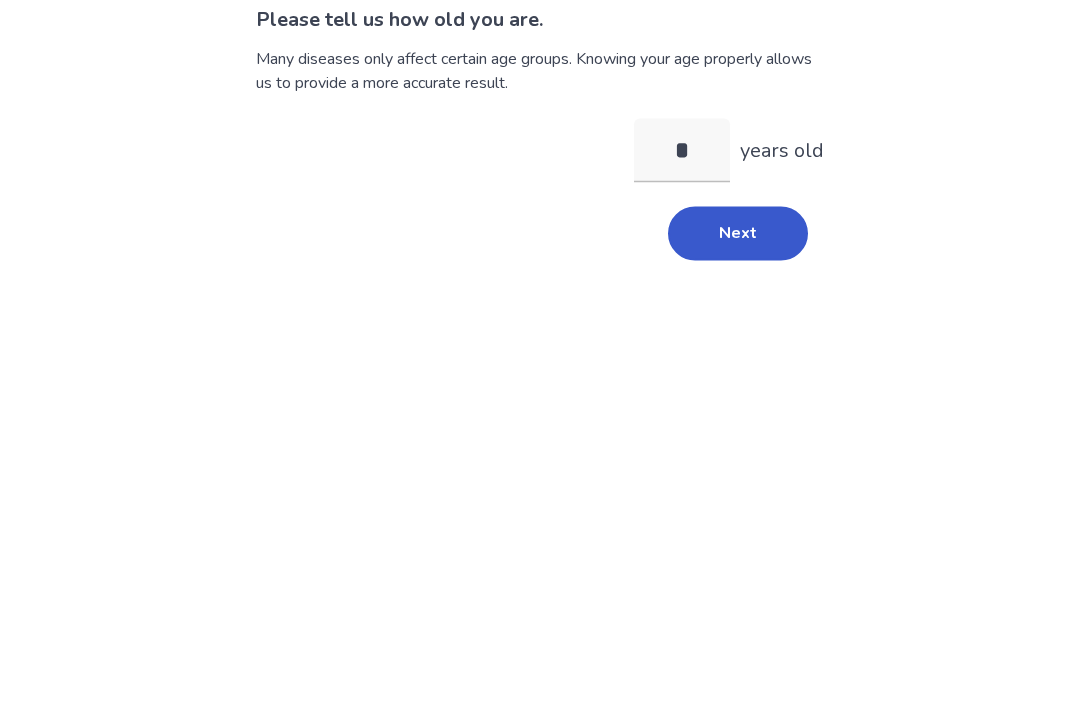 type on "**" 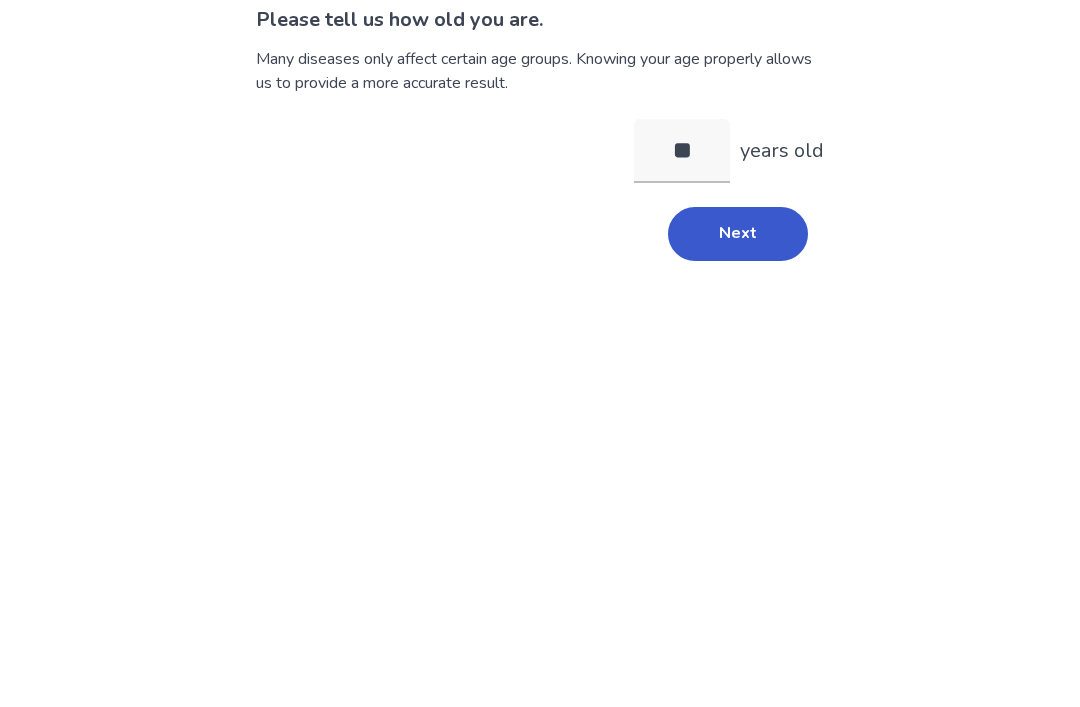 click on "Next" at bounding box center (738, 381) 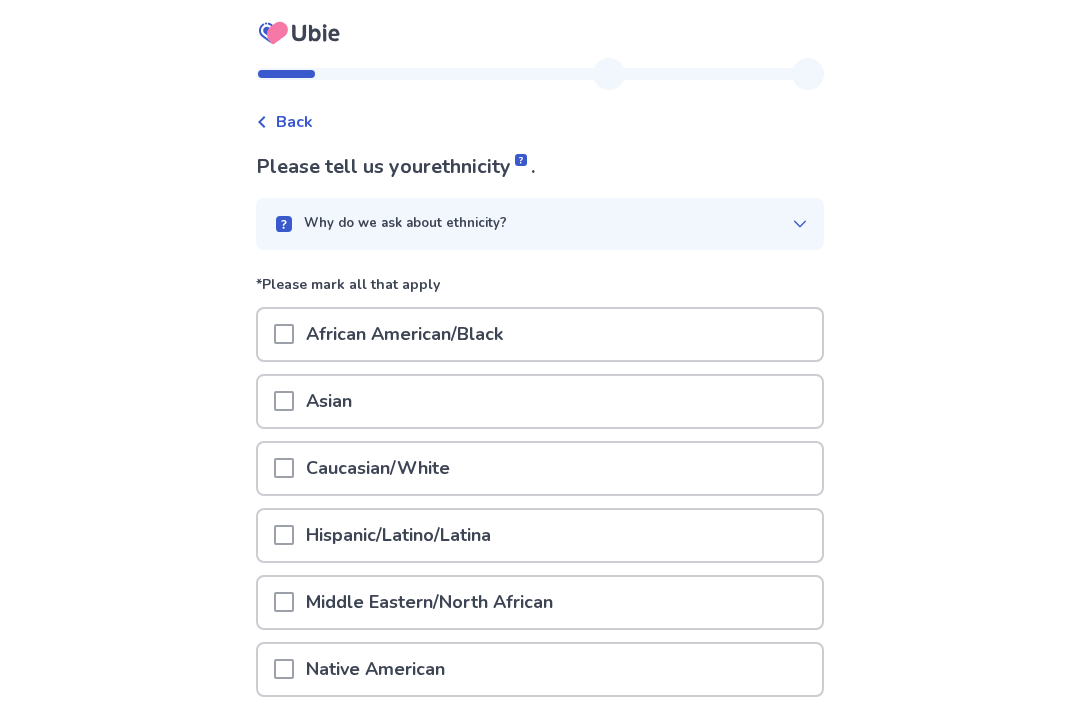 click on "African American/Black" at bounding box center (540, 334) 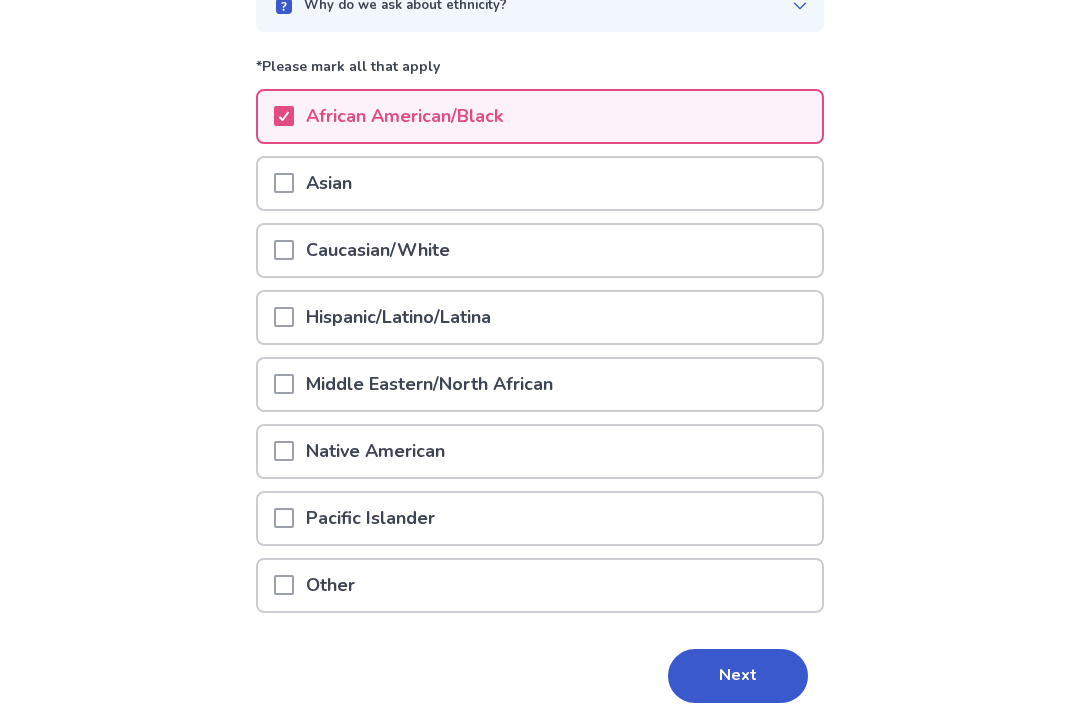 scroll, scrollTop: 232, scrollLeft: 0, axis: vertical 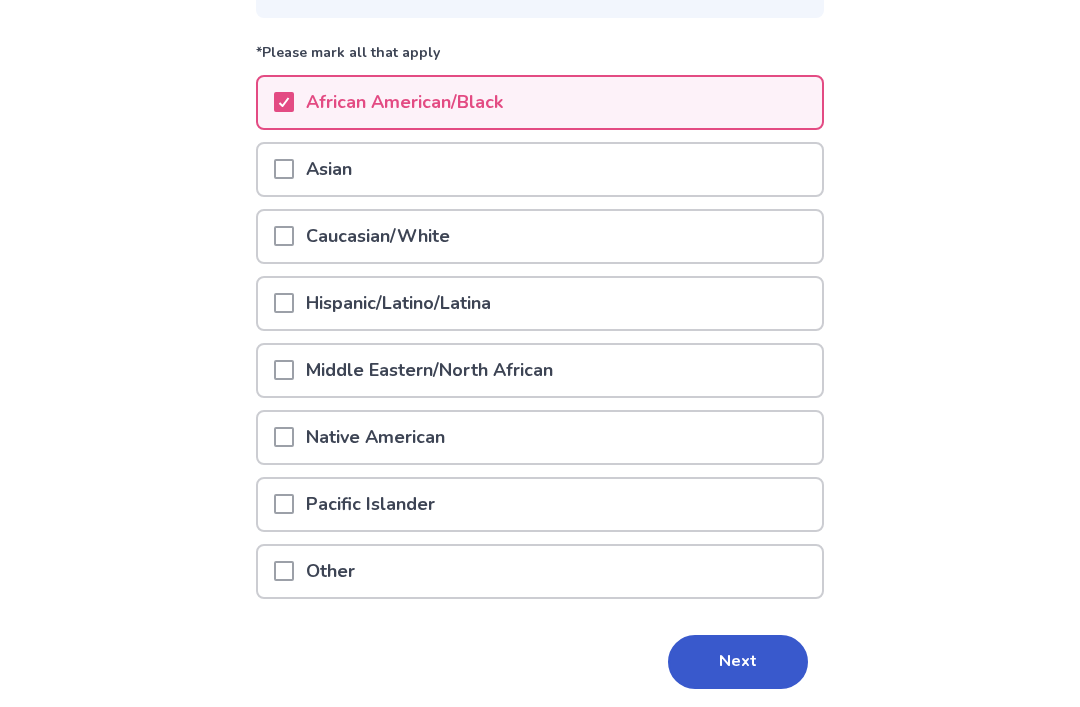click on "Next" at bounding box center (738, 662) 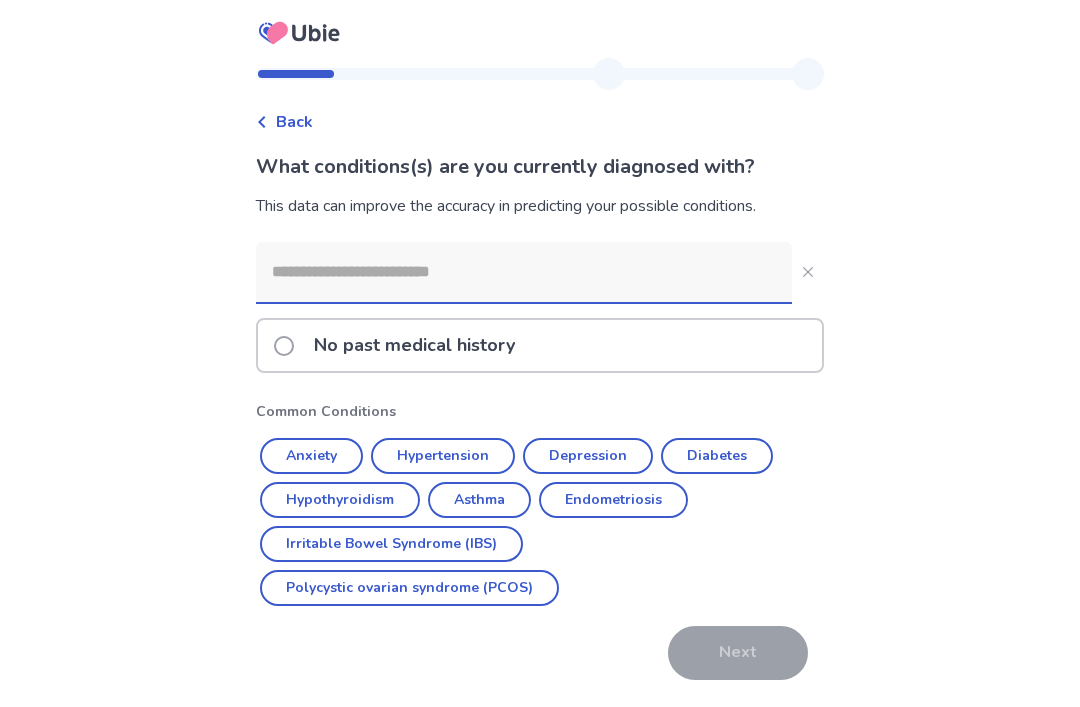 click at bounding box center (524, 272) 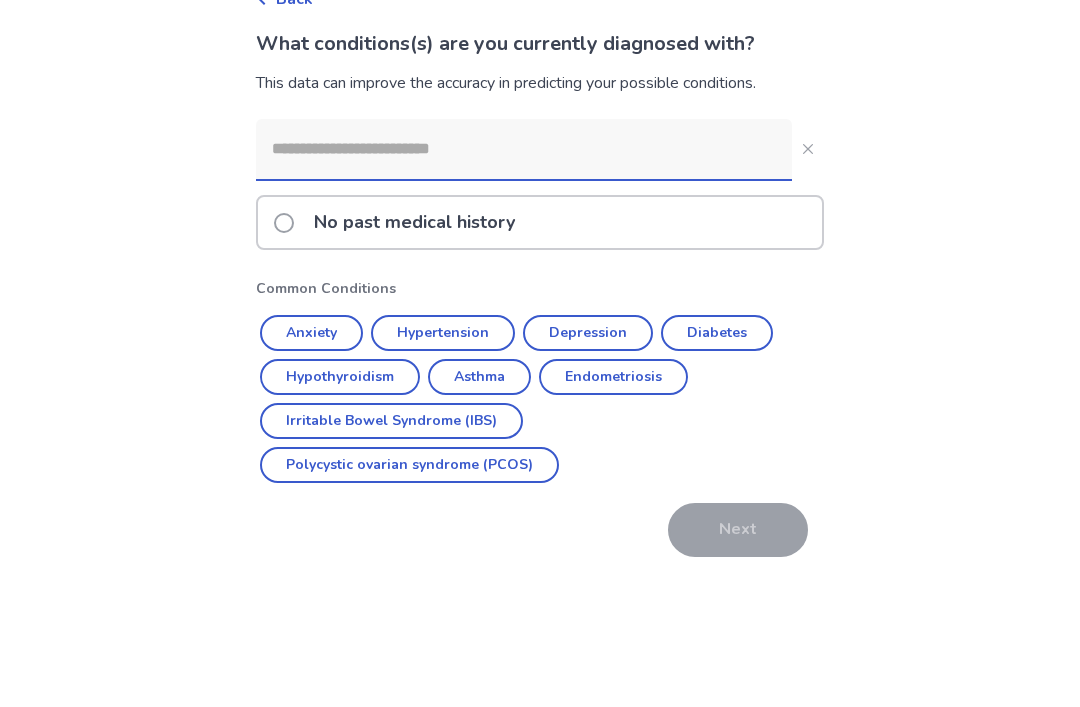 click on "Back What conditions(s) are you currently diagnosed with? This data can improve the accuracy in predicting your possible conditions. No past medical history Common Conditions Anxiety Hypertension Depression Diabetes Hypothyroidism Asthma Endometriosis Irritable Bowel Syndrome (IBS) Polycystic ovarian syndrome (PCOS) Next Feedback Skip this question" at bounding box center (540, 384) 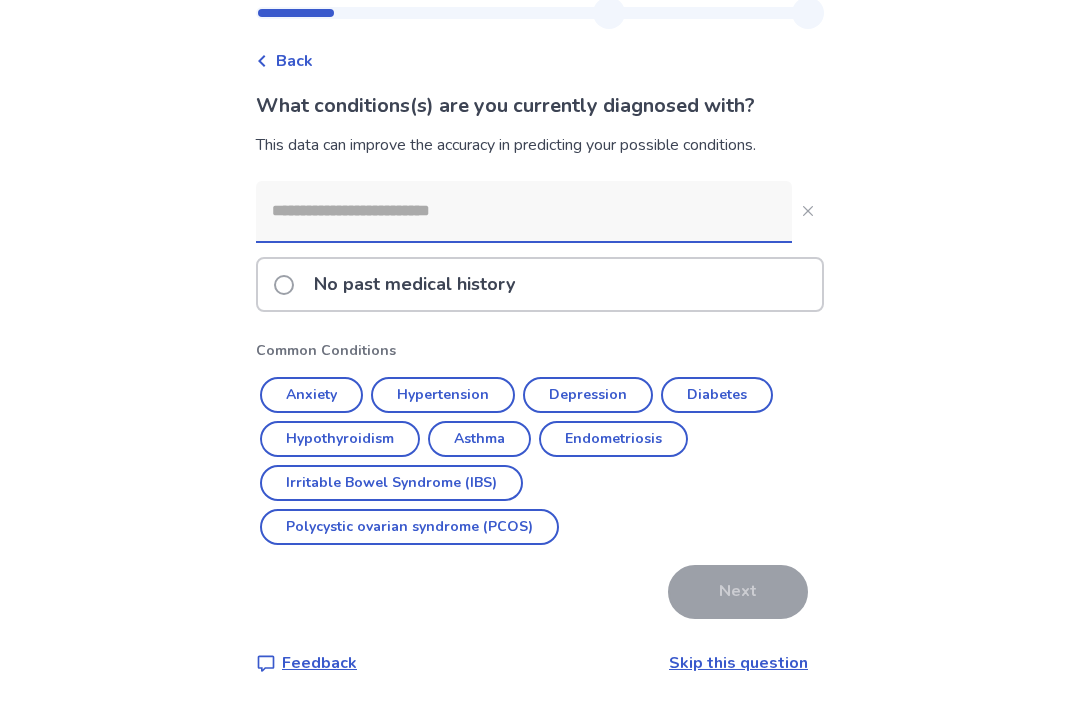 click on "No past medical history" at bounding box center [540, 284] 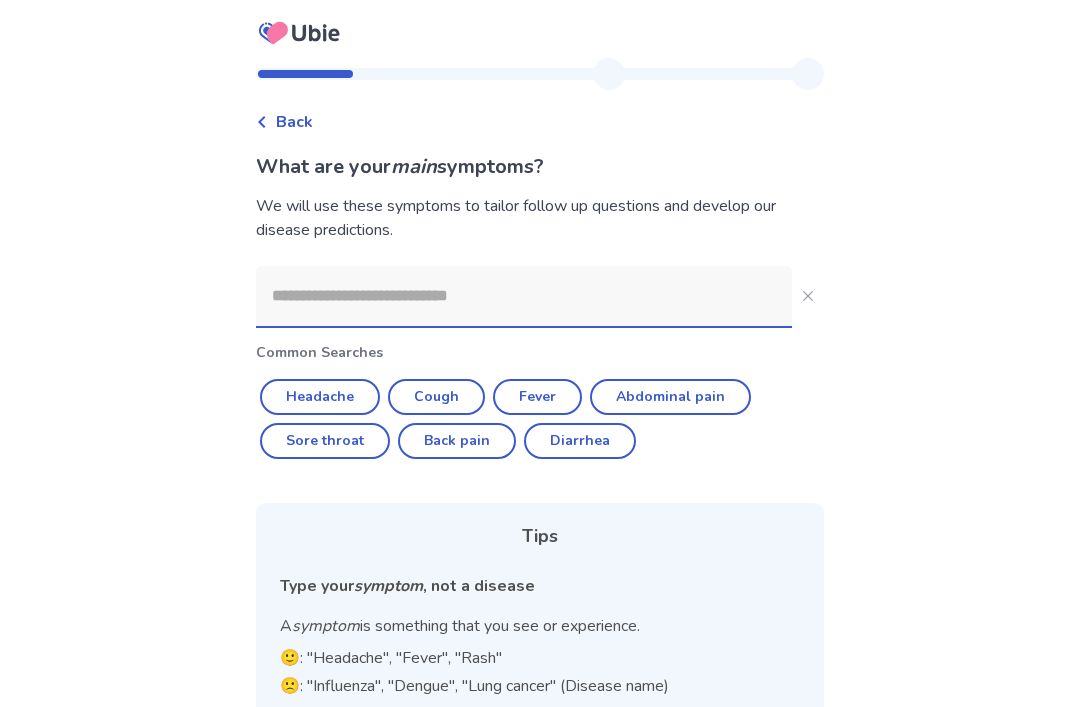 click 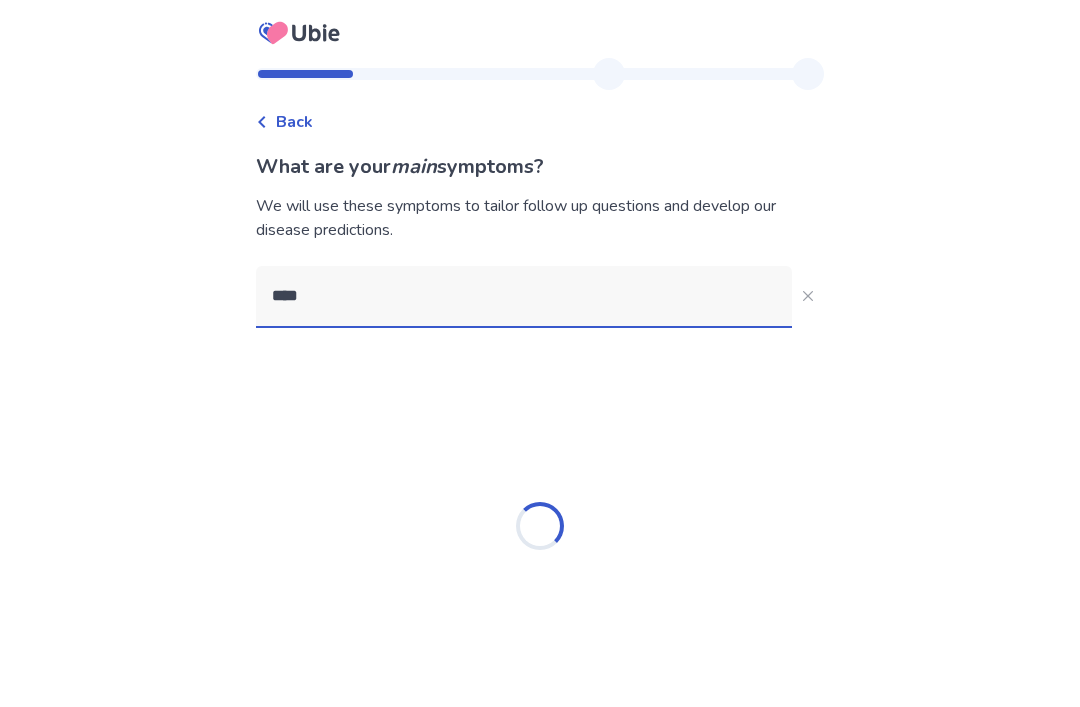 type on "*****" 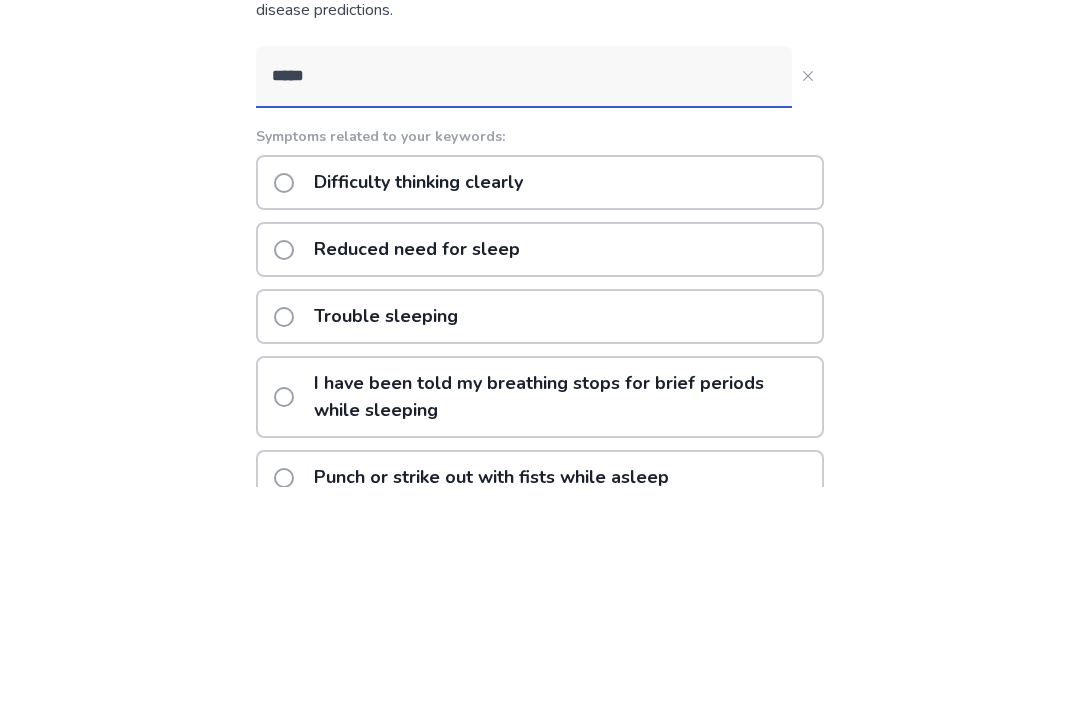 click 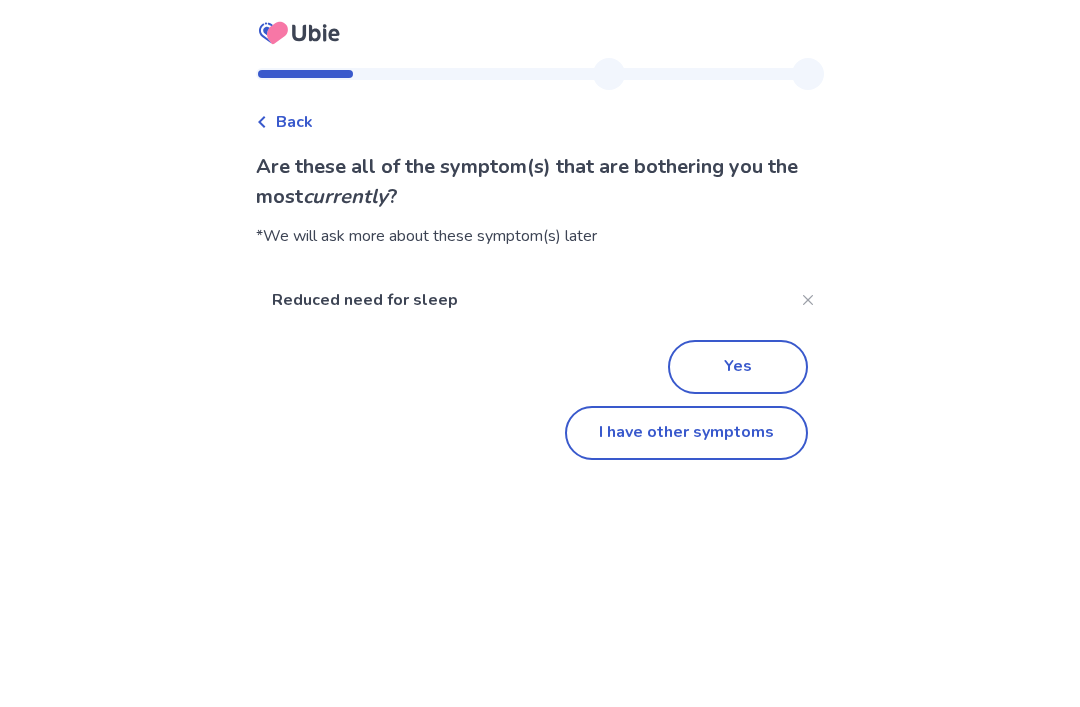 click on "I have other symptoms" 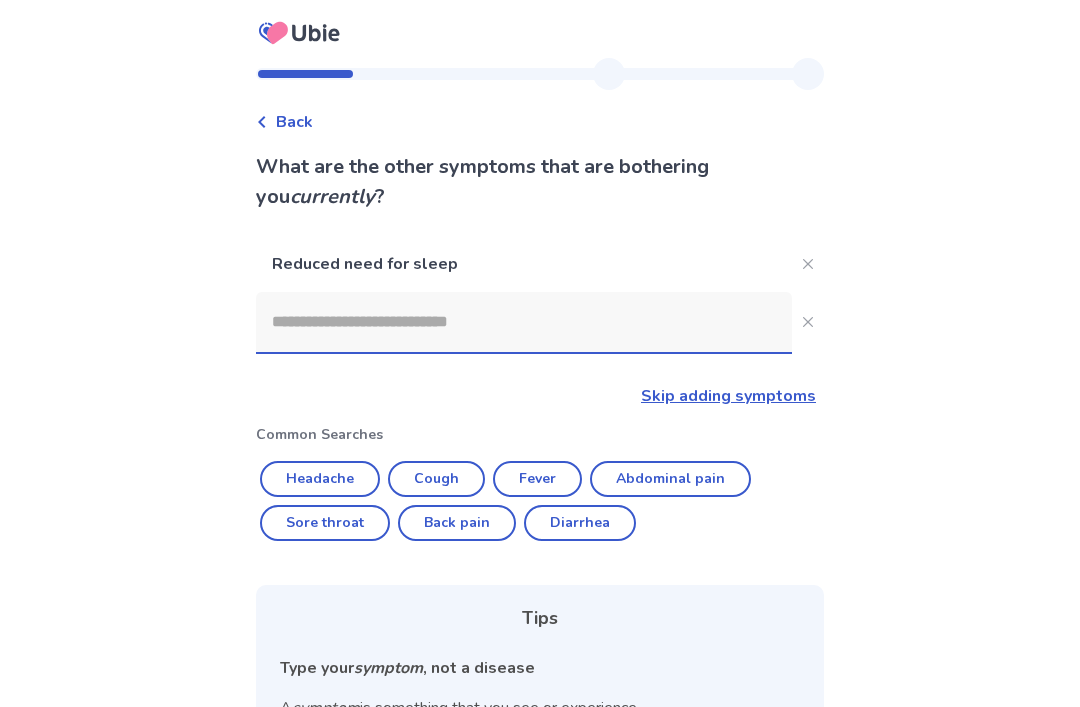 scroll, scrollTop: 249, scrollLeft: 0, axis: vertical 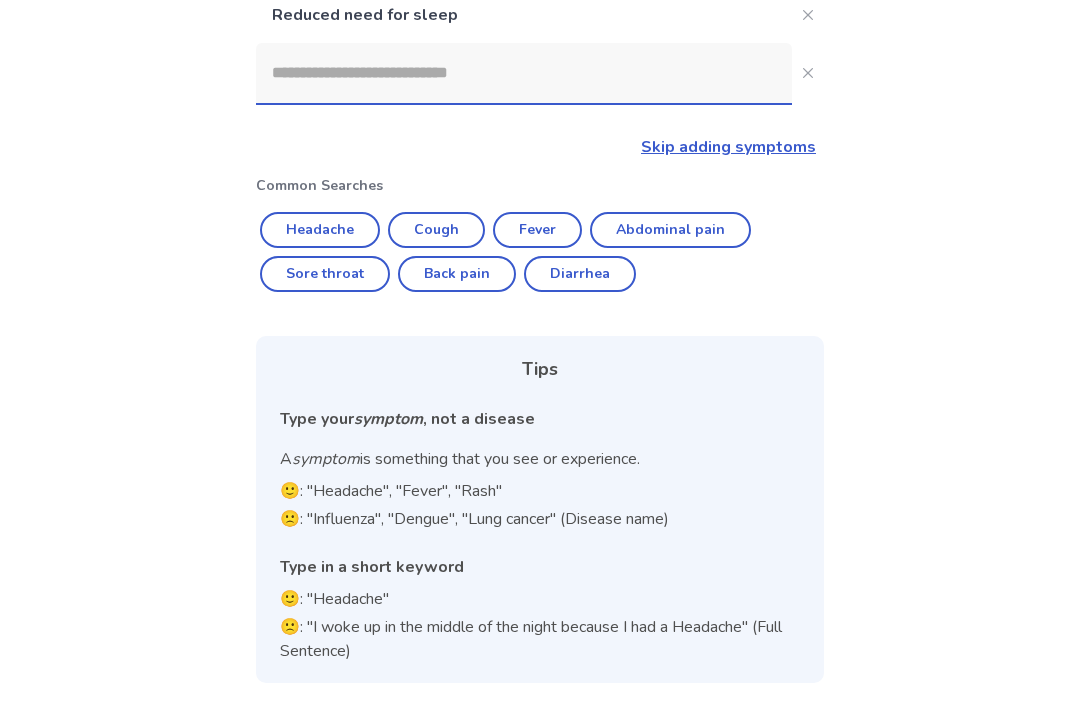 click 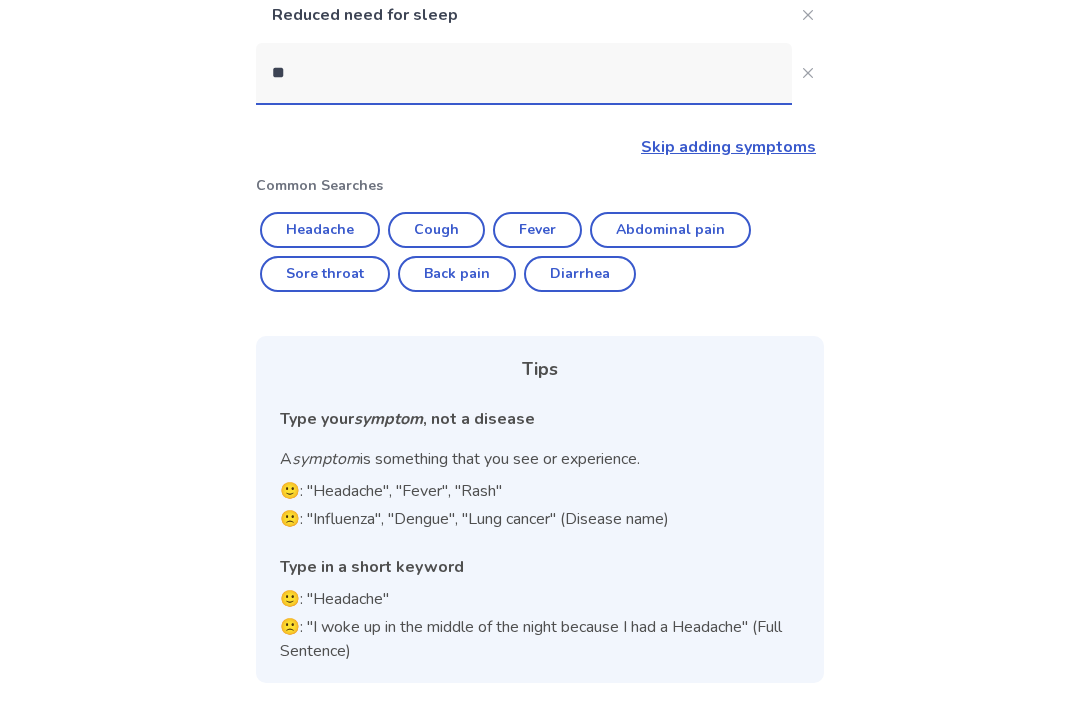 scroll, scrollTop: 125, scrollLeft: 0, axis: vertical 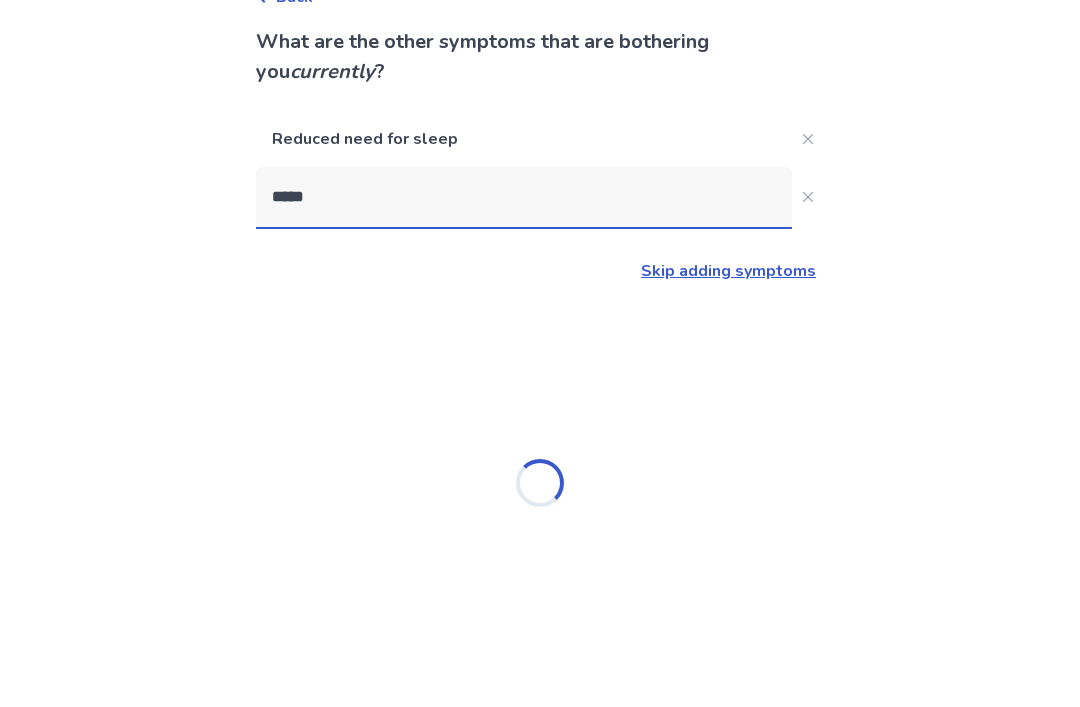 type on "*****" 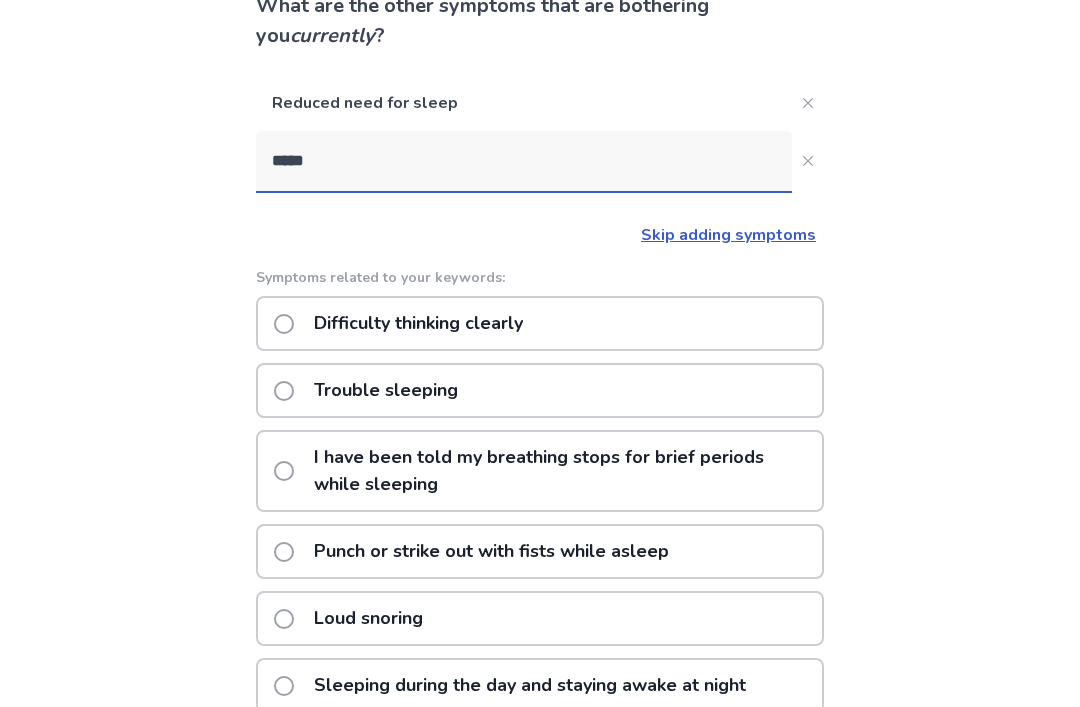 scroll, scrollTop: 162, scrollLeft: 0, axis: vertical 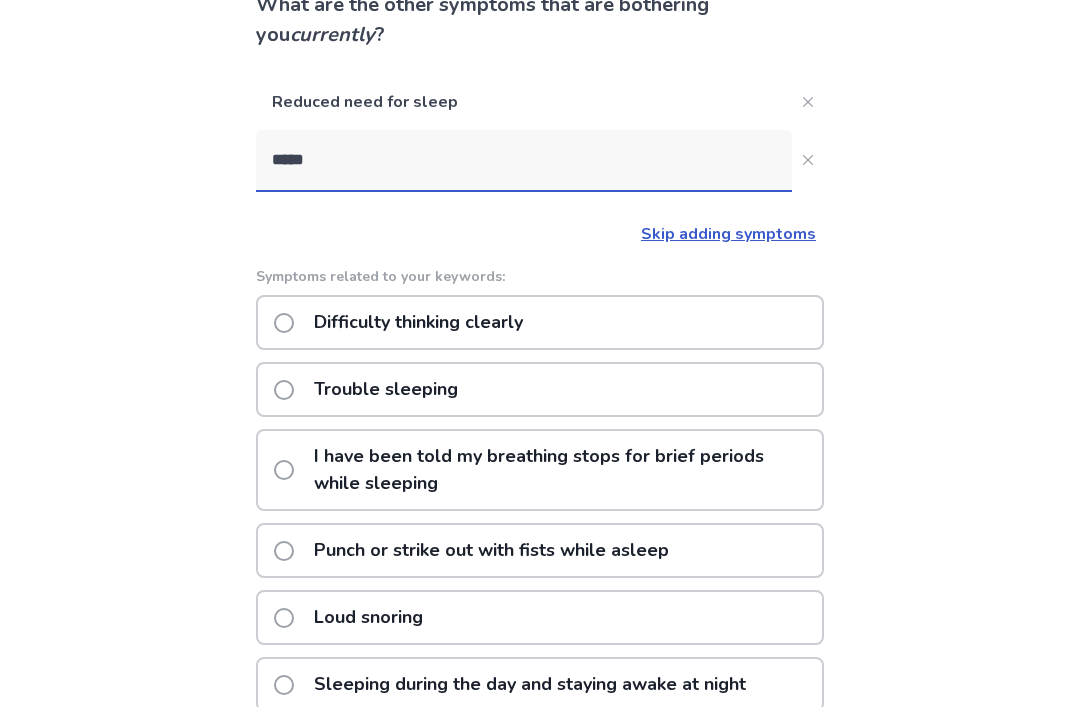 click 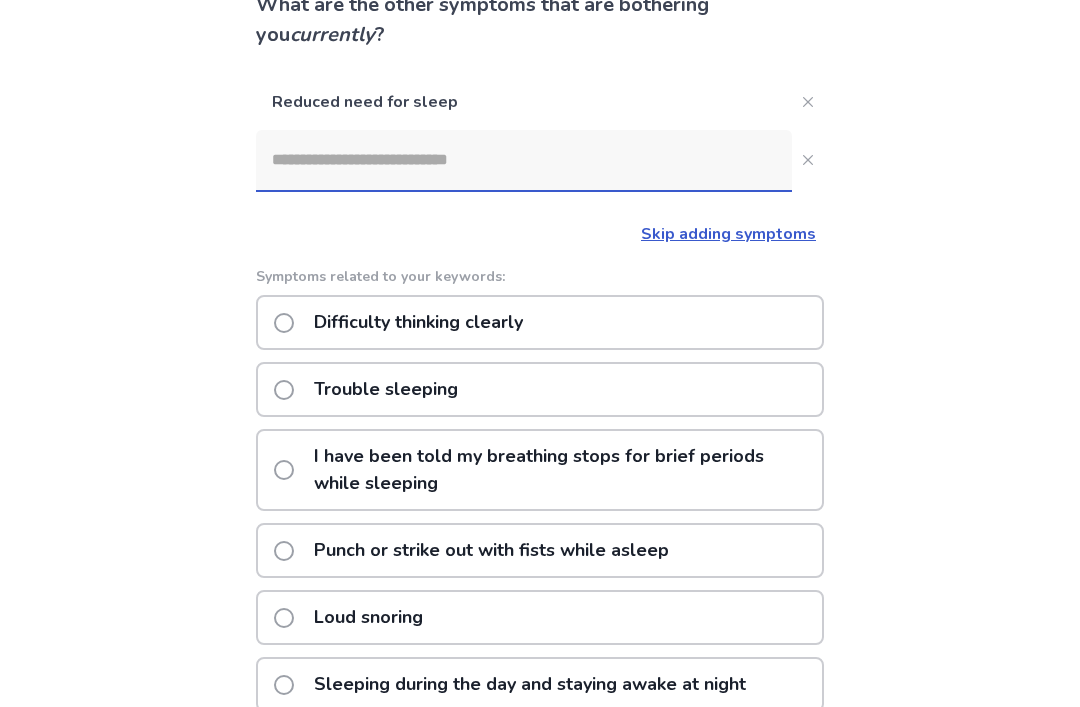 scroll, scrollTop: 0, scrollLeft: 0, axis: both 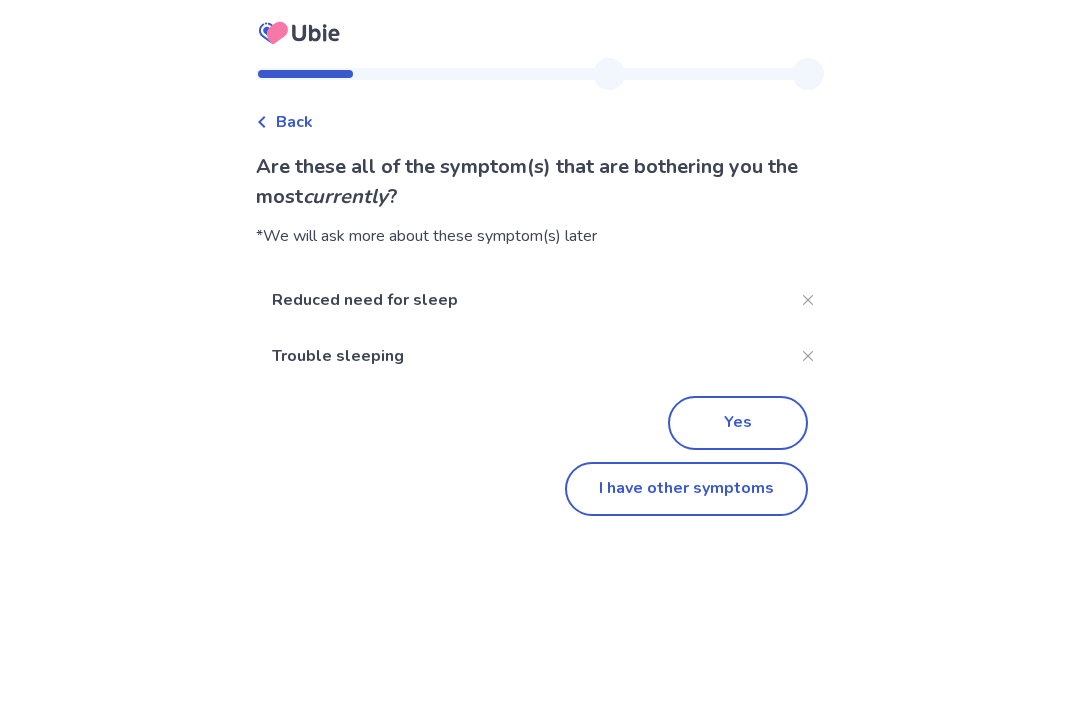 click on "I have other symptoms" 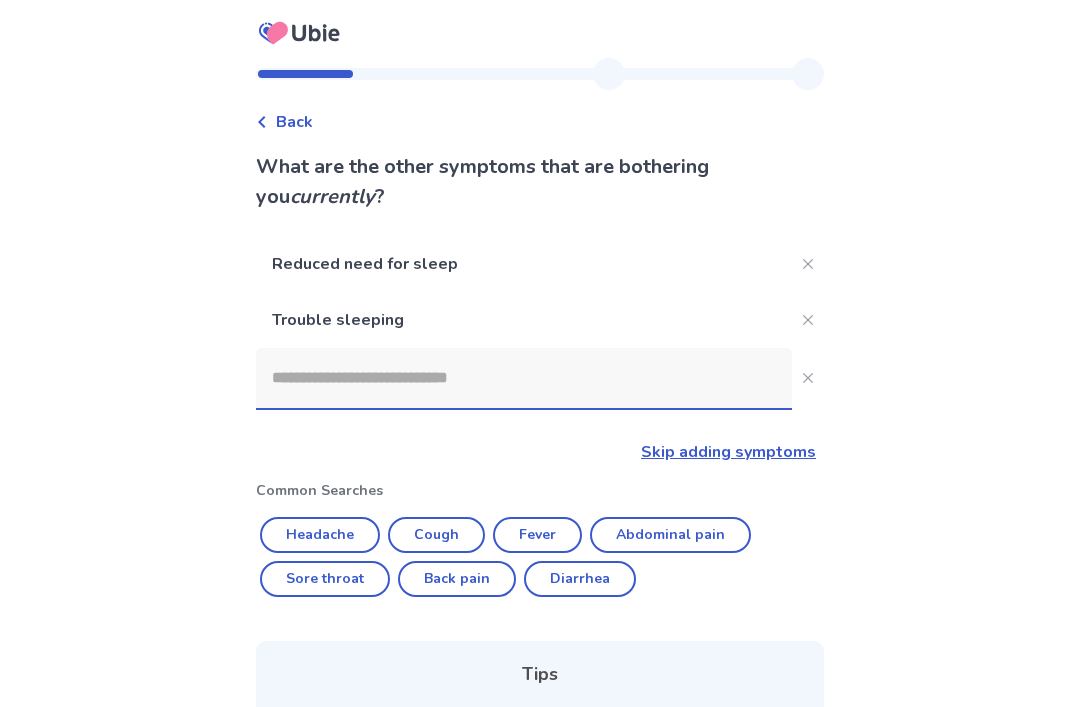 scroll, scrollTop: 226, scrollLeft: 0, axis: vertical 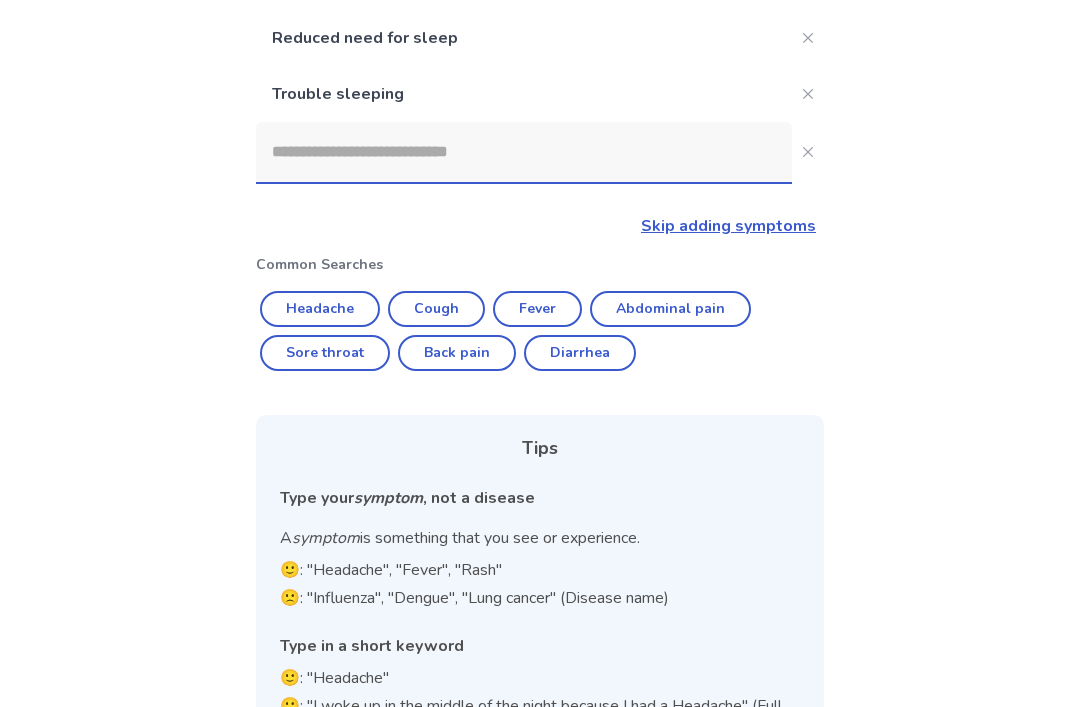 click 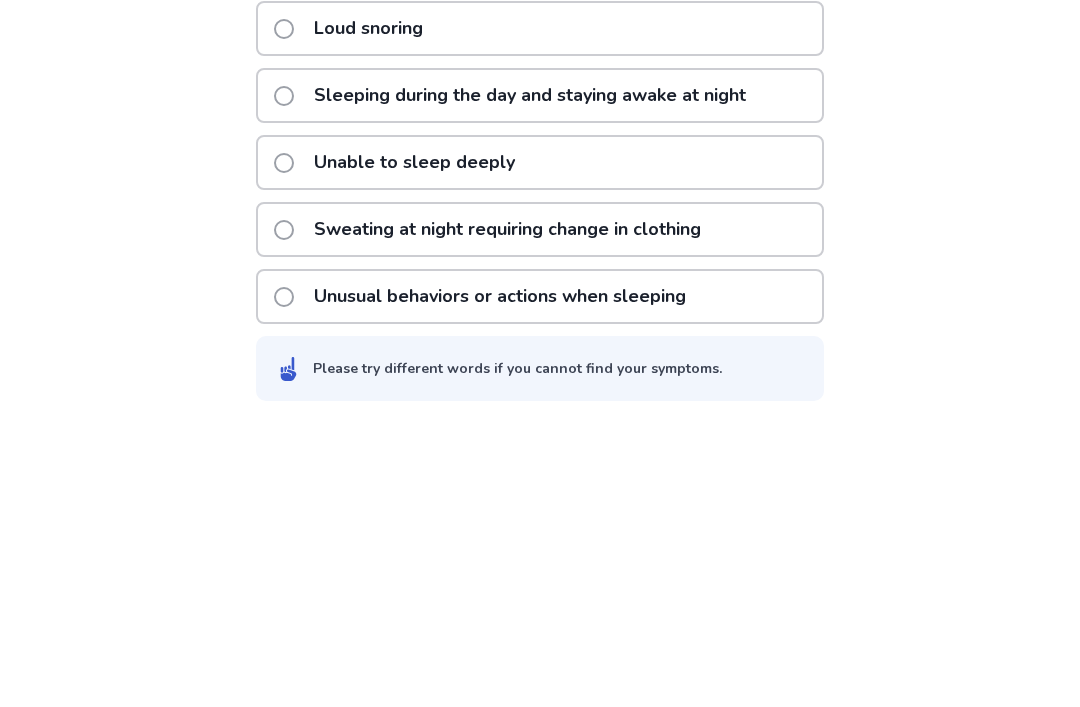 scroll, scrollTop: 459, scrollLeft: 0, axis: vertical 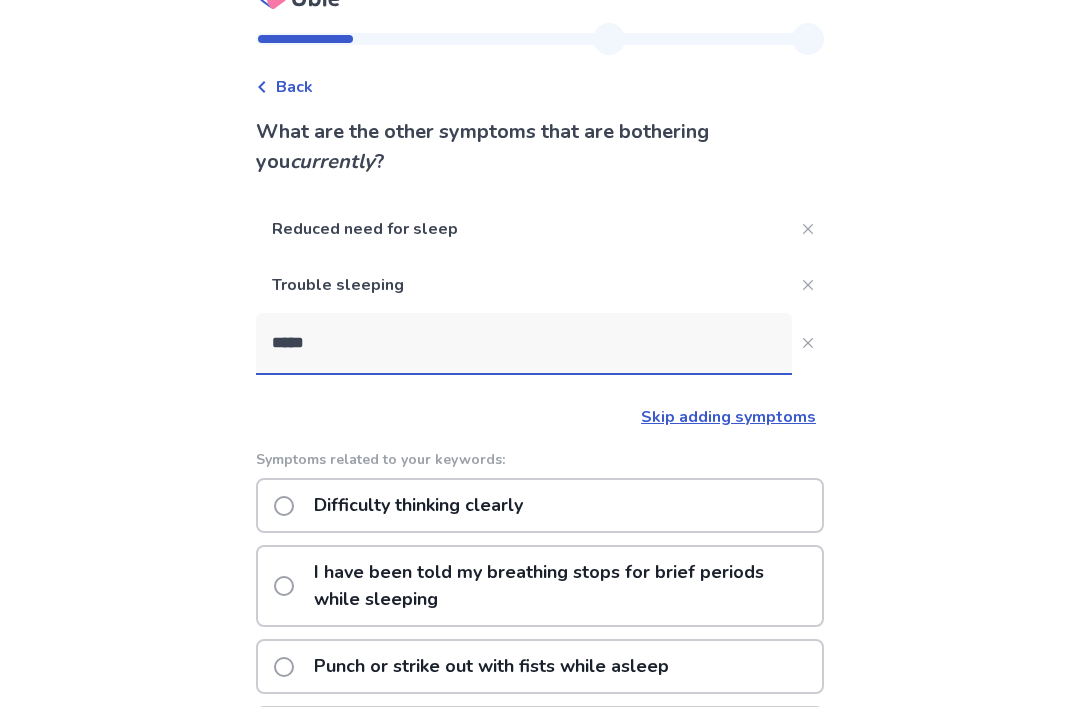 type on "*****" 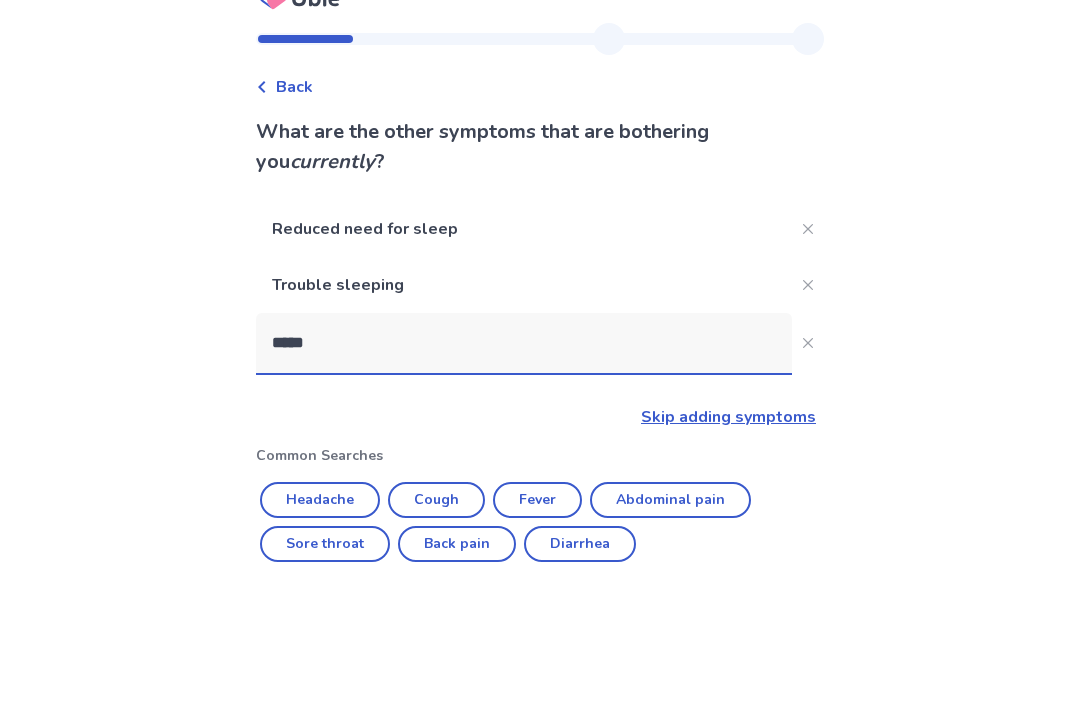 type 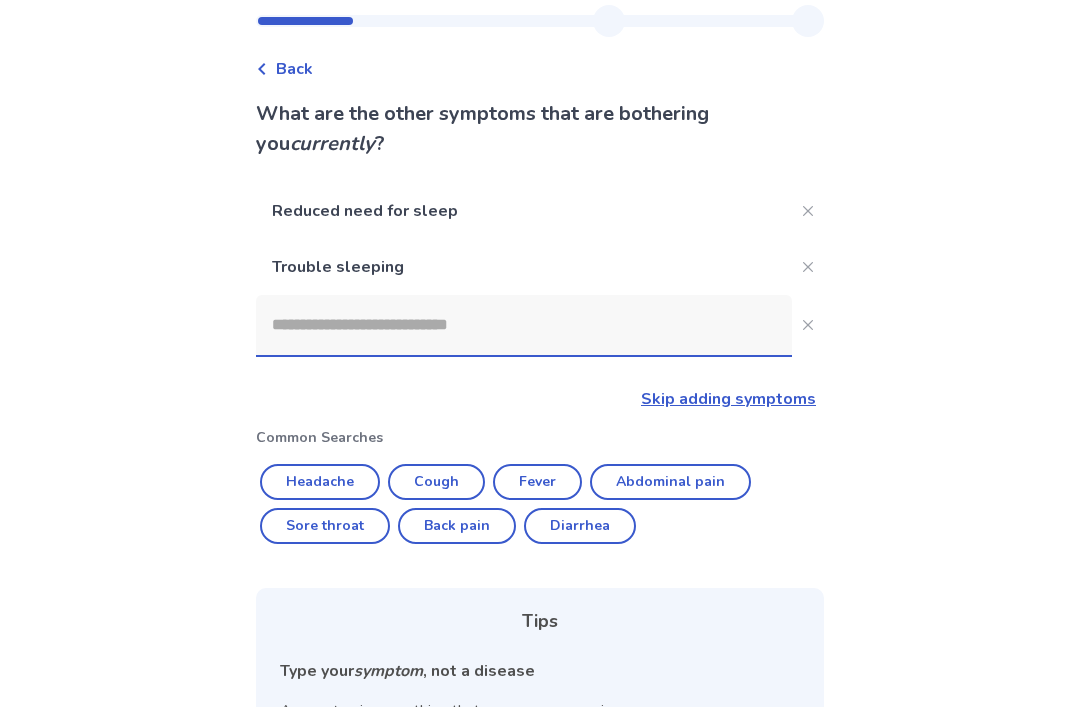 scroll, scrollTop: 74, scrollLeft: 0, axis: vertical 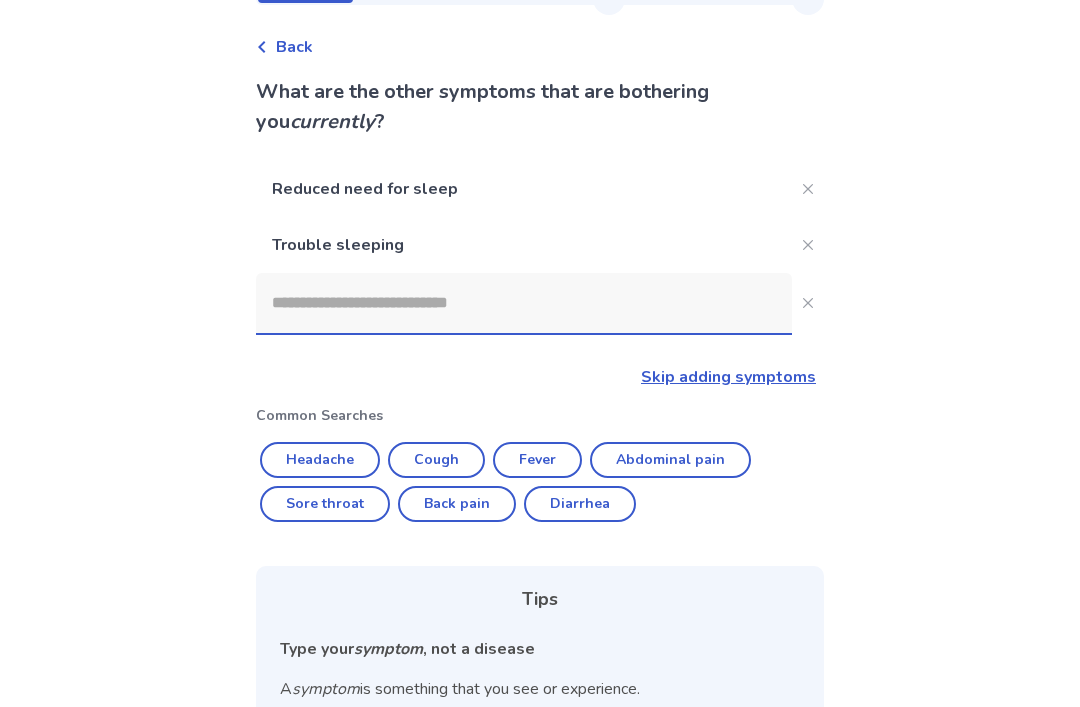 click on "Skip adding symptoms" 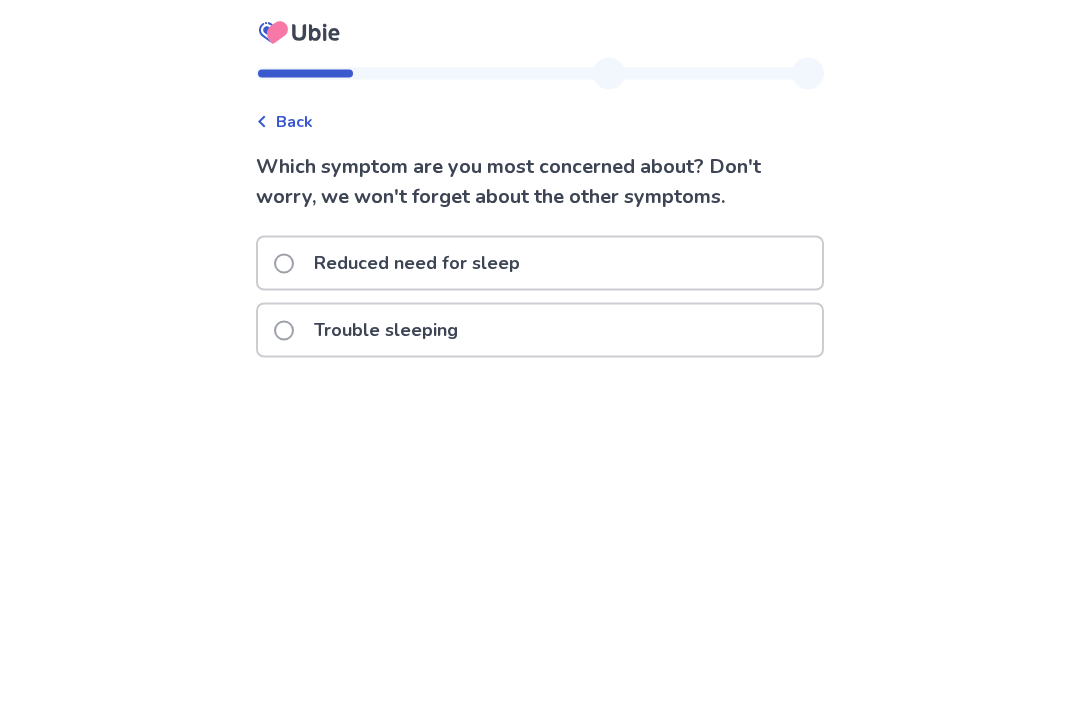 scroll, scrollTop: 0, scrollLeft: 0, axis: both 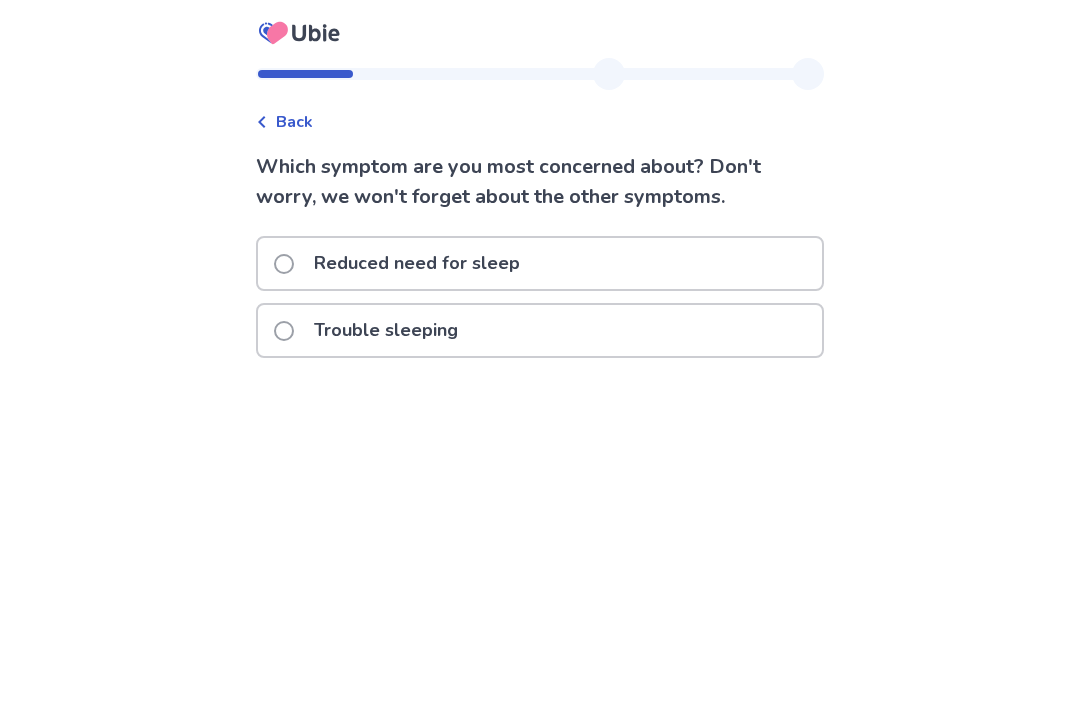 click on "Trouble sleeping" 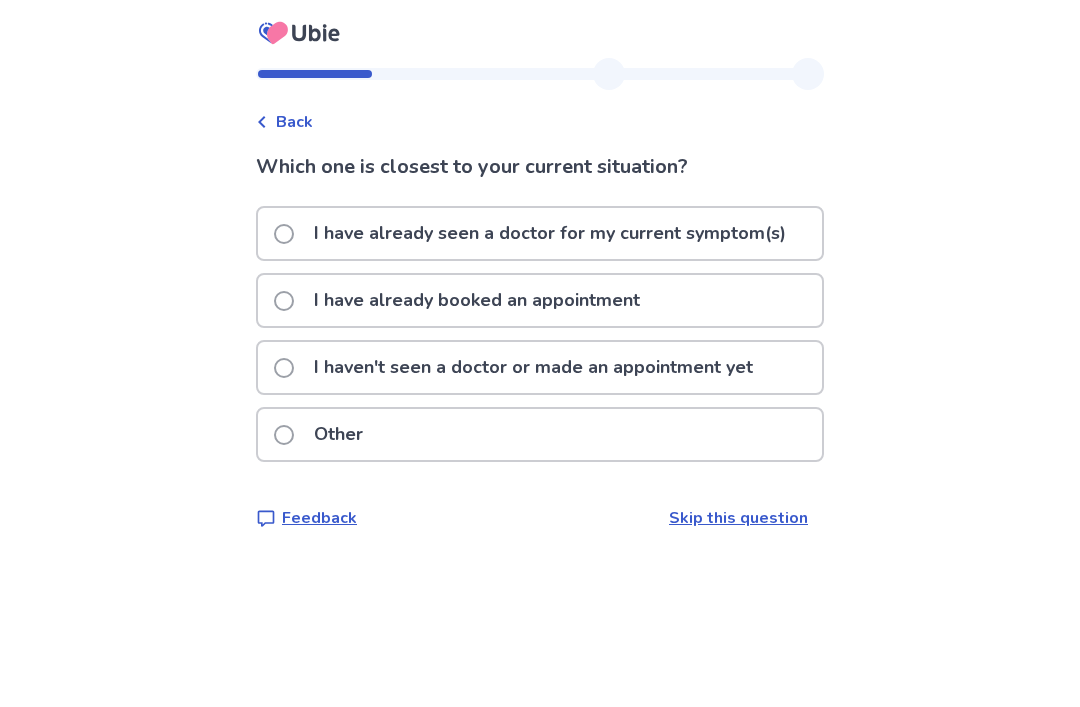 click on "I haven't seen a doctor or made an appointment yet" at bounding box center (540, 367) 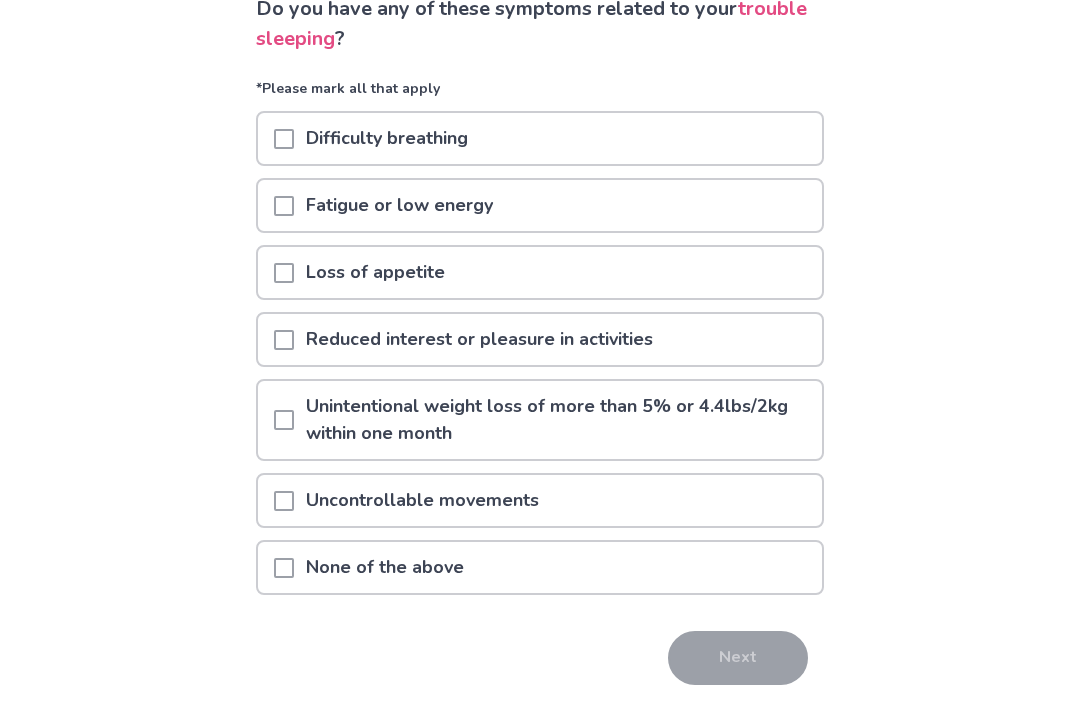 scroll, scrollTop: 160, scrollLeft: 0, axis: vertical 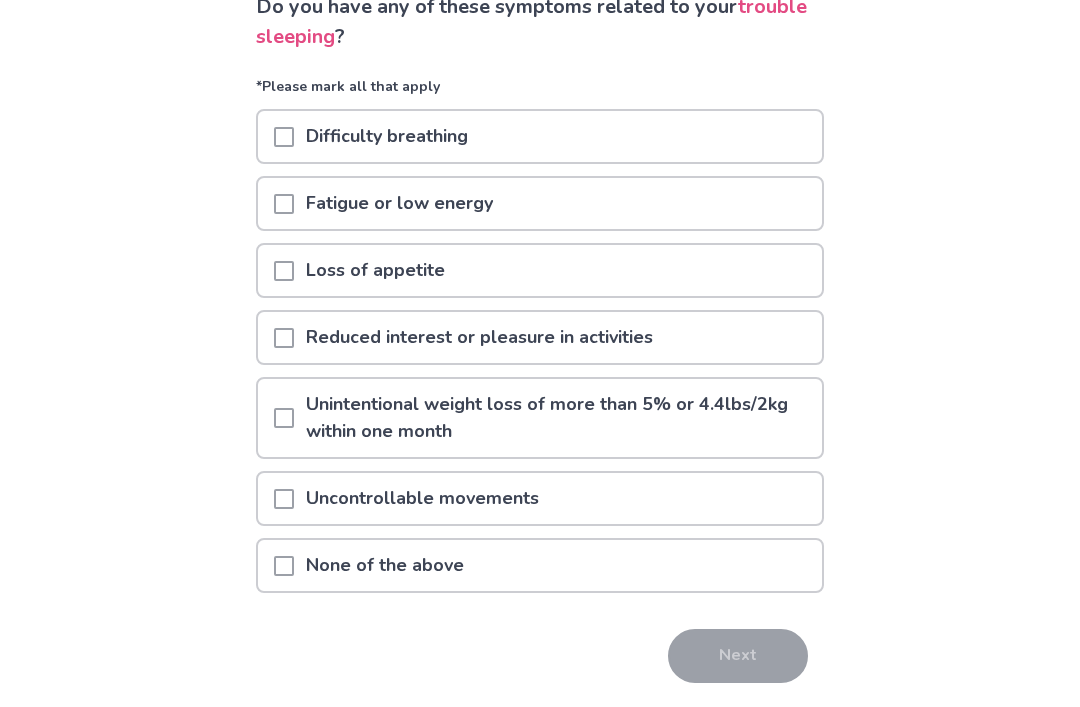 click on "None of the above" at bounding box center (540, 565) 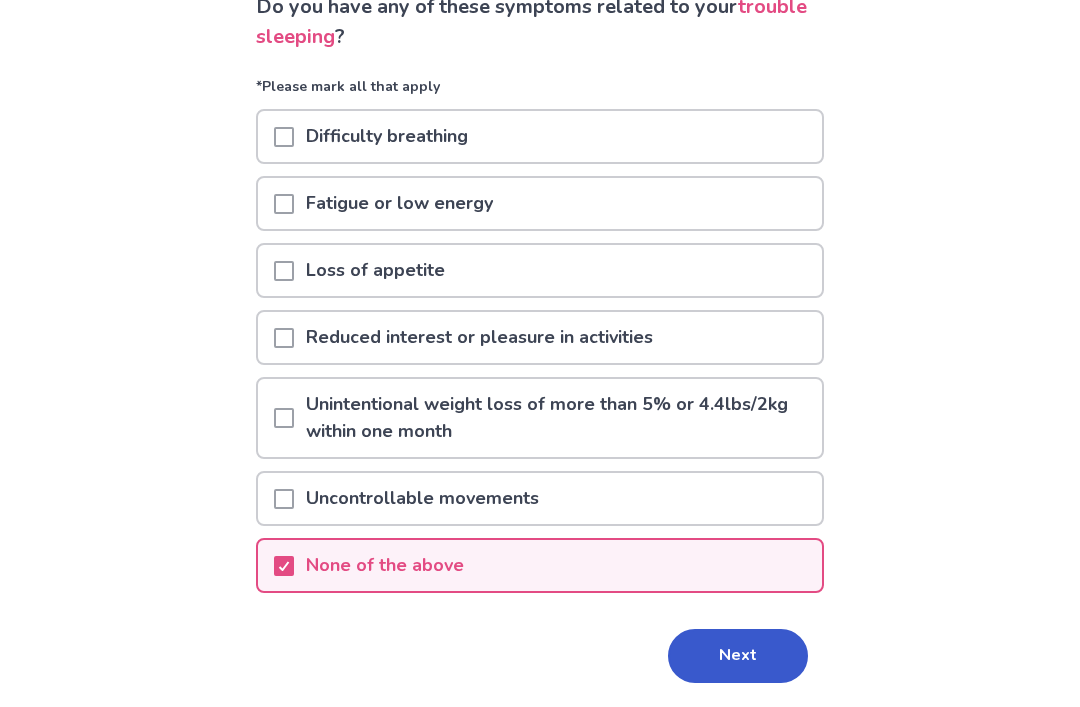 click on "Next" at bounding box center (738, 656) 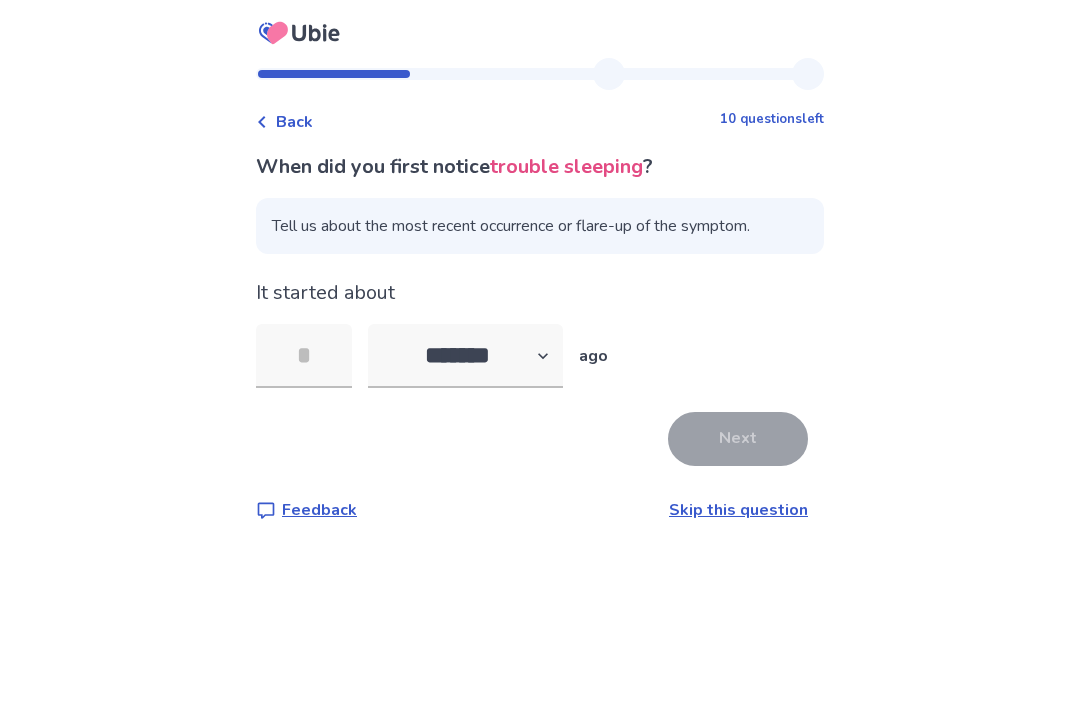 click on "Back 10   questions  left When did you first notice  trouble sleeping ? Tell us about the most recent occurrence or flare-up of the symptom. It started about  ******* ****** ******* ******** *******  ago Next Feedback Skip this question" at bounding box center (540, 306) 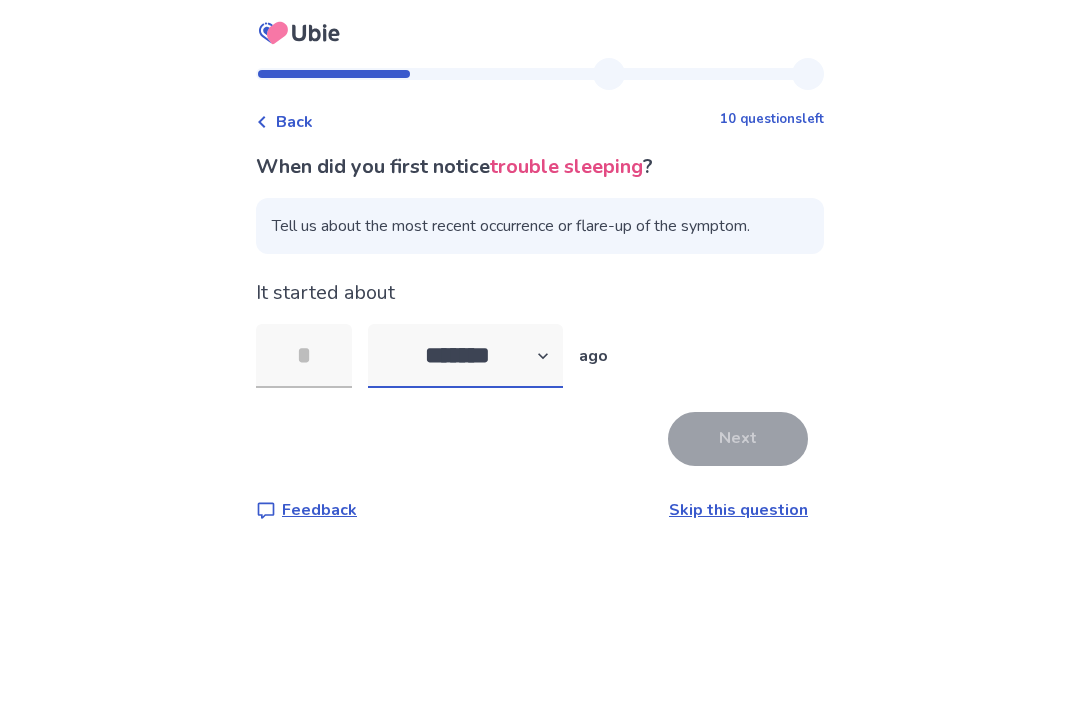 select on "*" 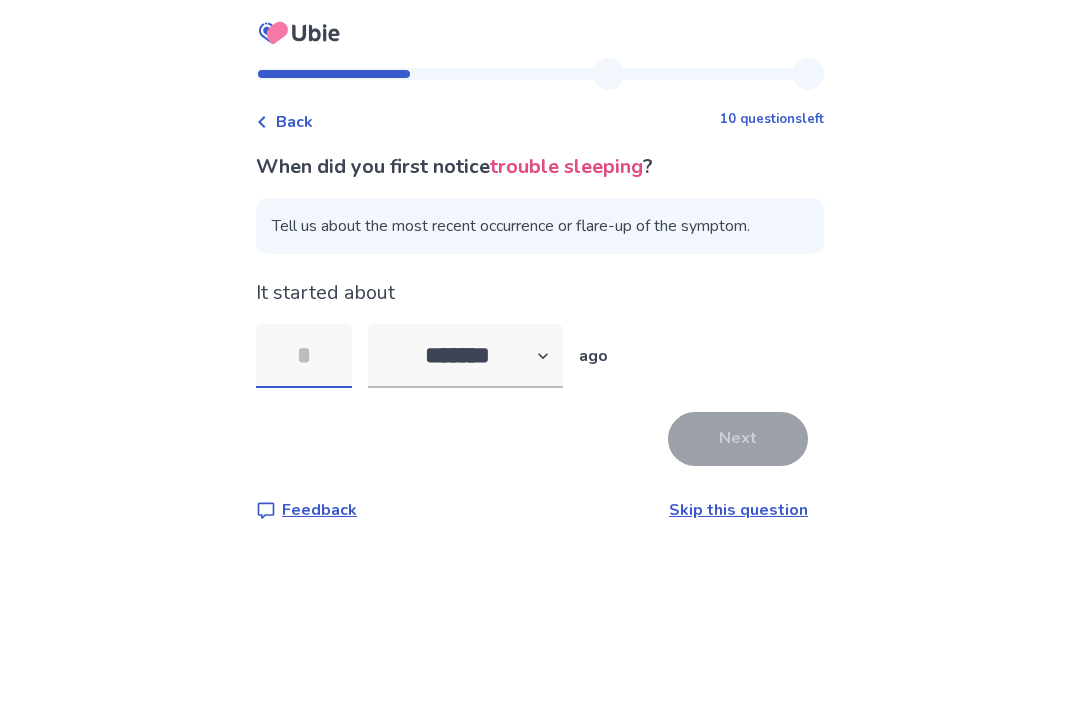 click at bounding box center (304, 356) 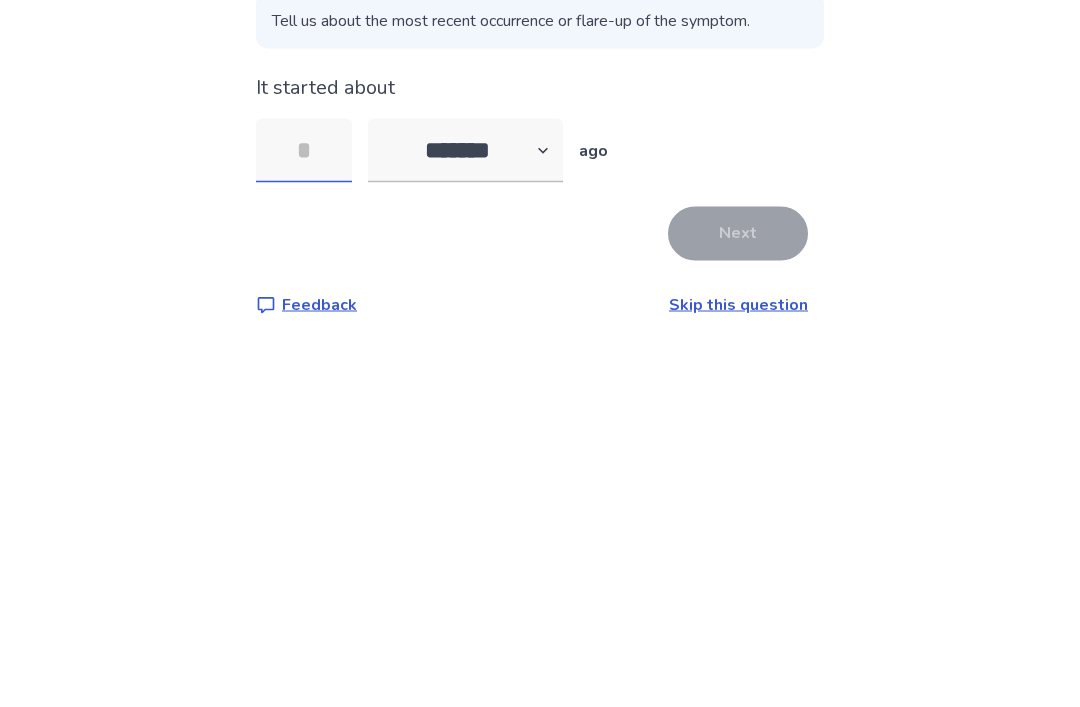 type on "*" 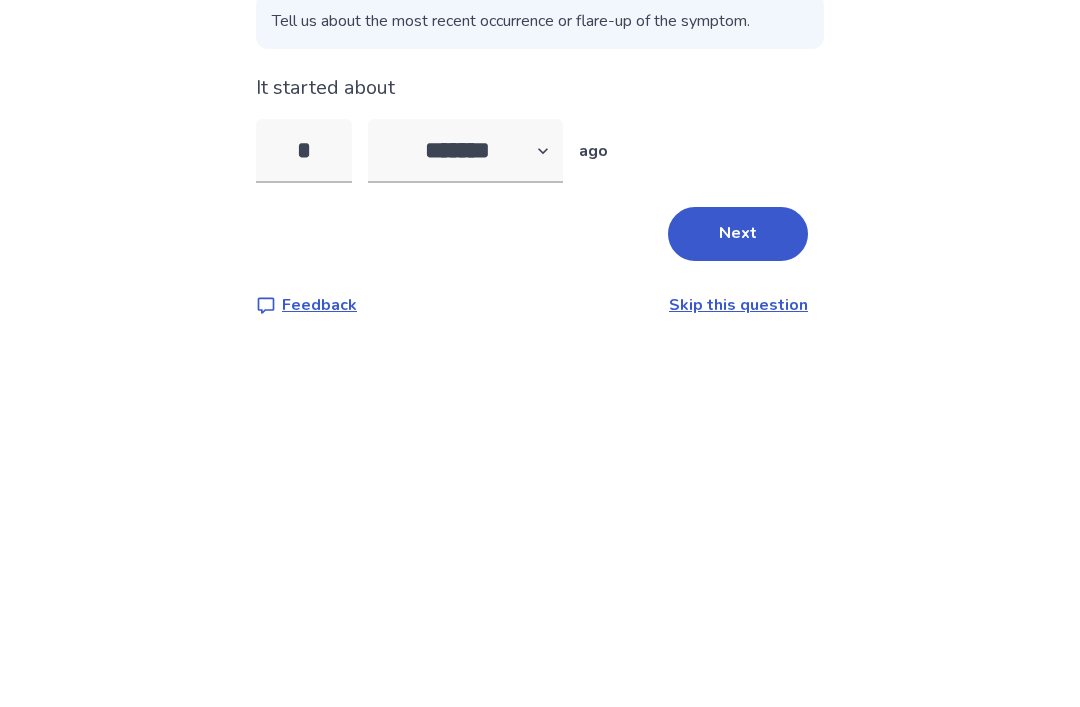 click on "Next" at bounding box center [738, 439] 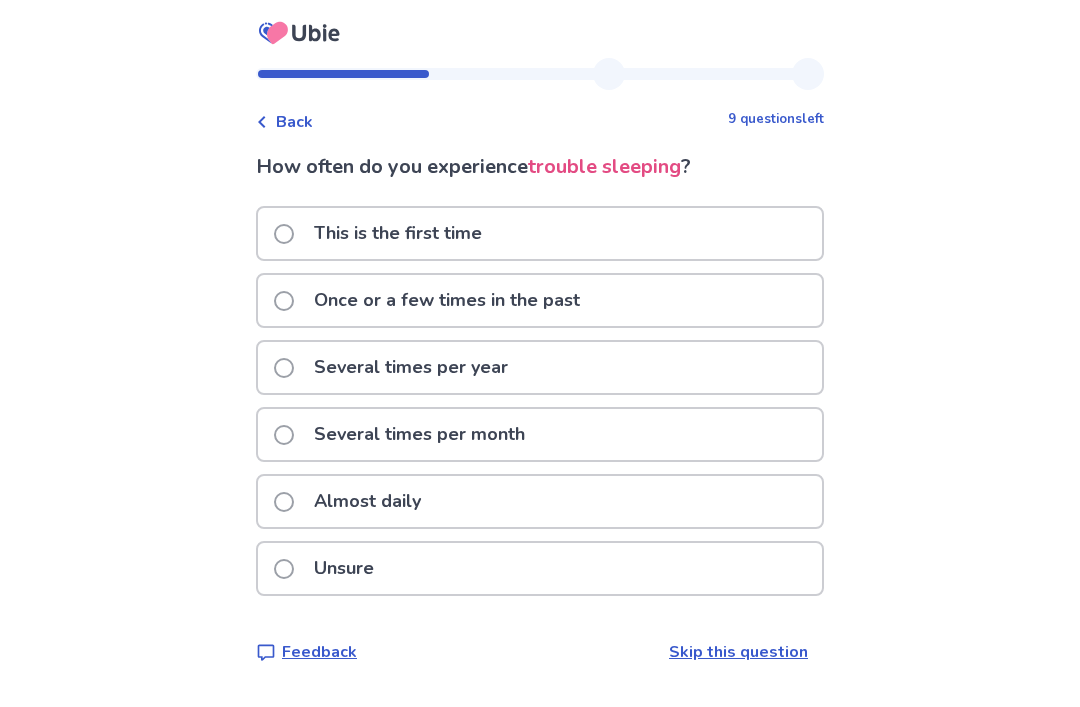 click on "Several times per month" at bounding box center (540, 434) 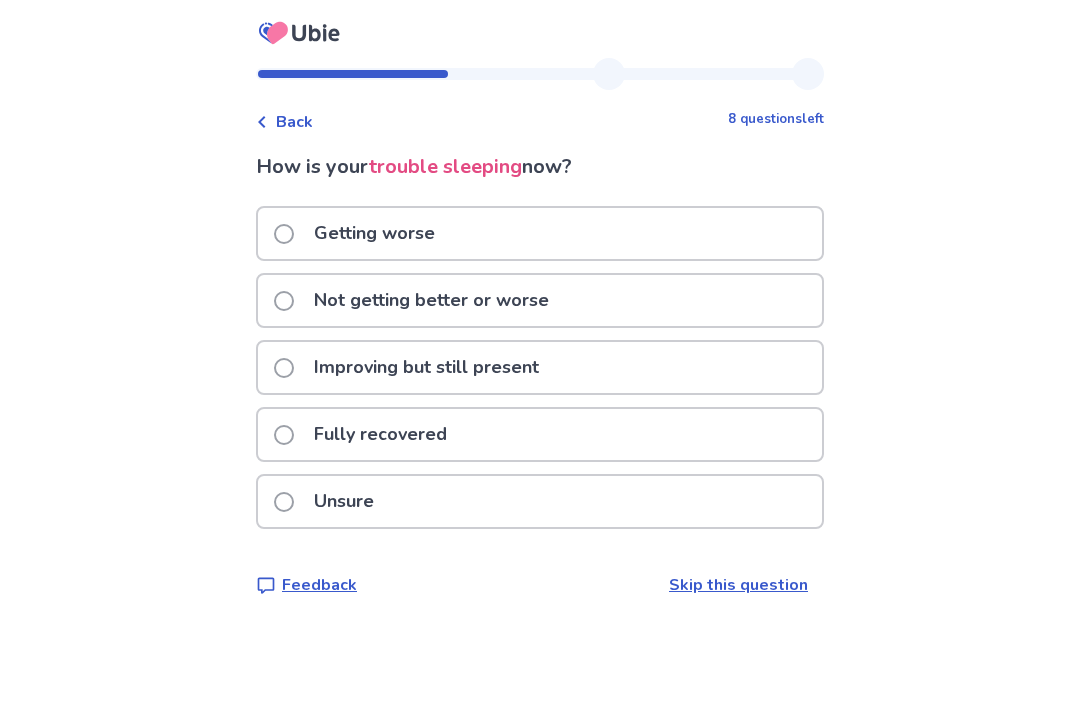 click on "Not getting better or worse" at bounding box center [540, 300] 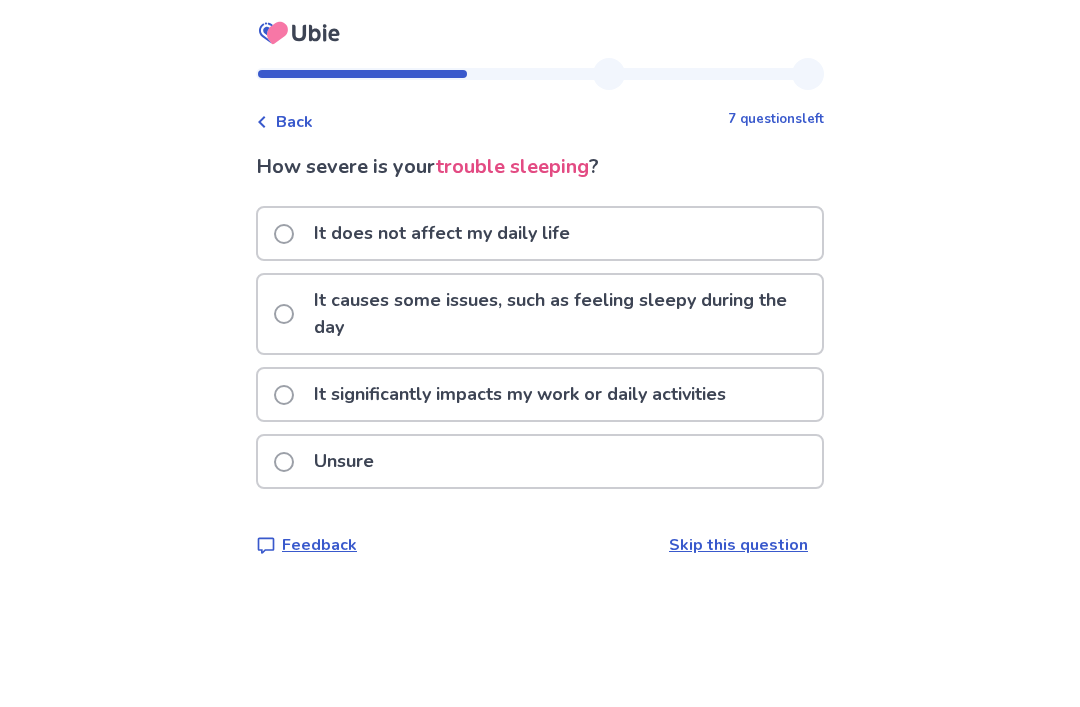 click on "It causes some issues, such as feeling sleepy during the day" at bounding box center (562, 314) 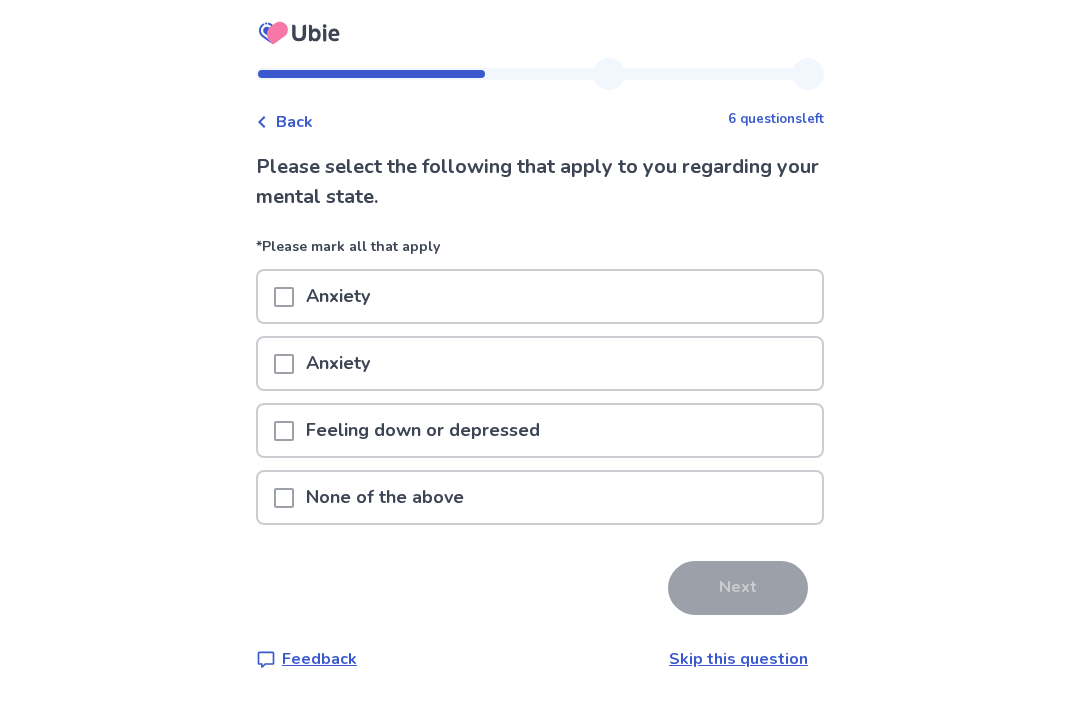 click on "None of the above" at bounding box center [540, 497] 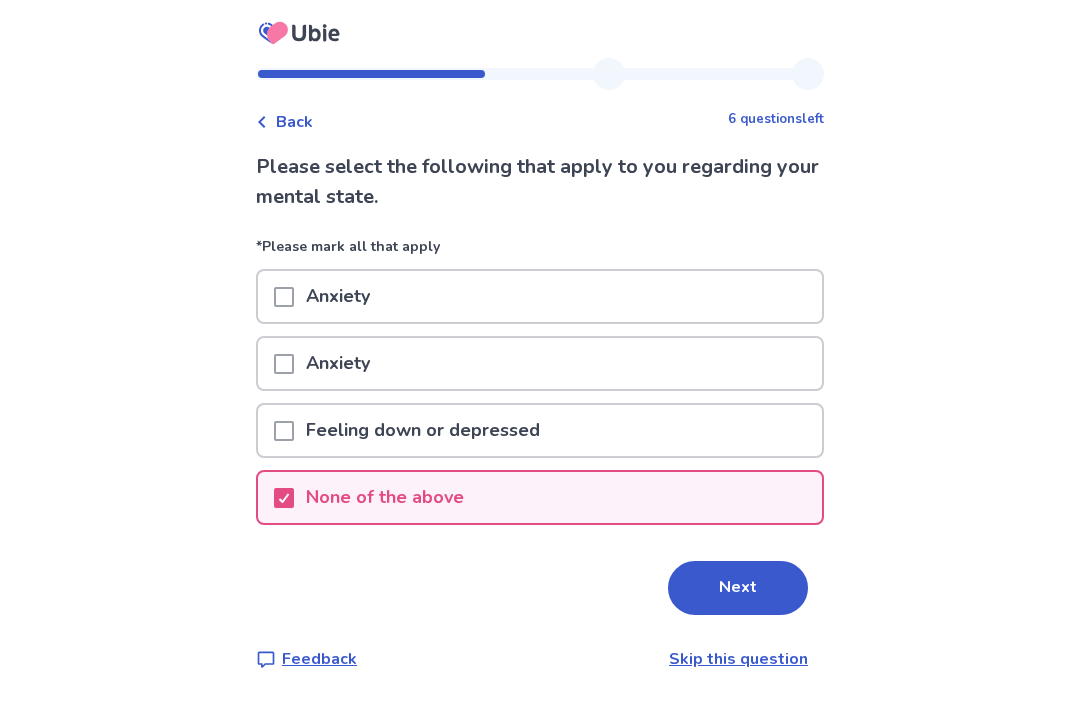 click on "Next" at bounding box center (738, 588) 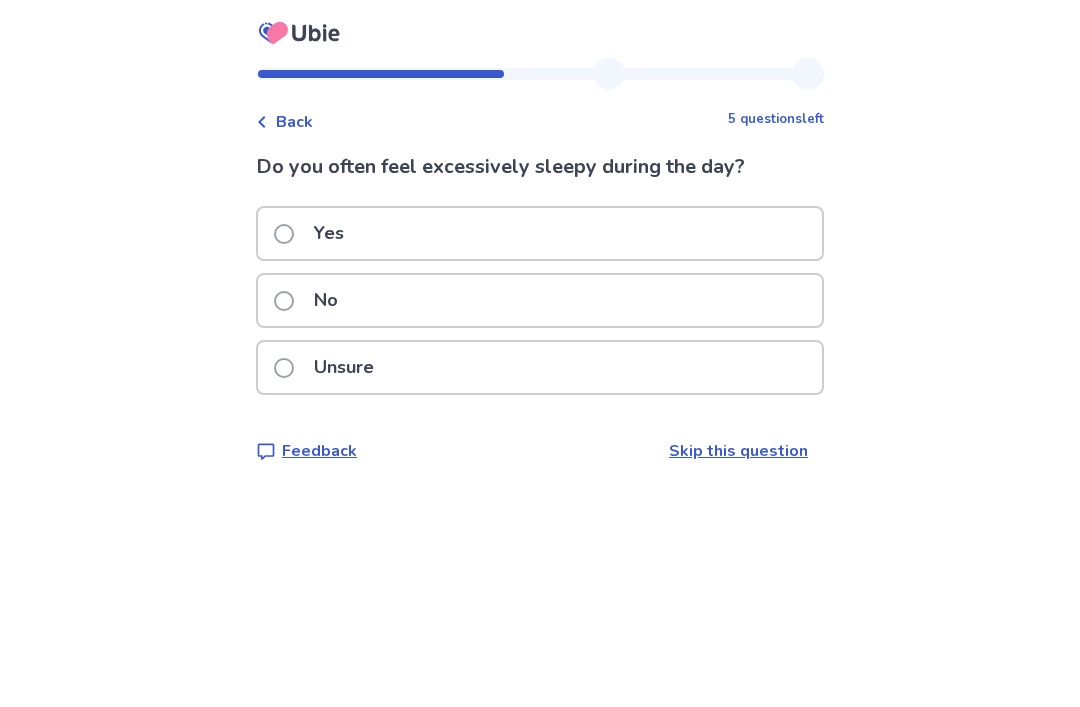 click on "Unsure" at bounding box center (540, 367) 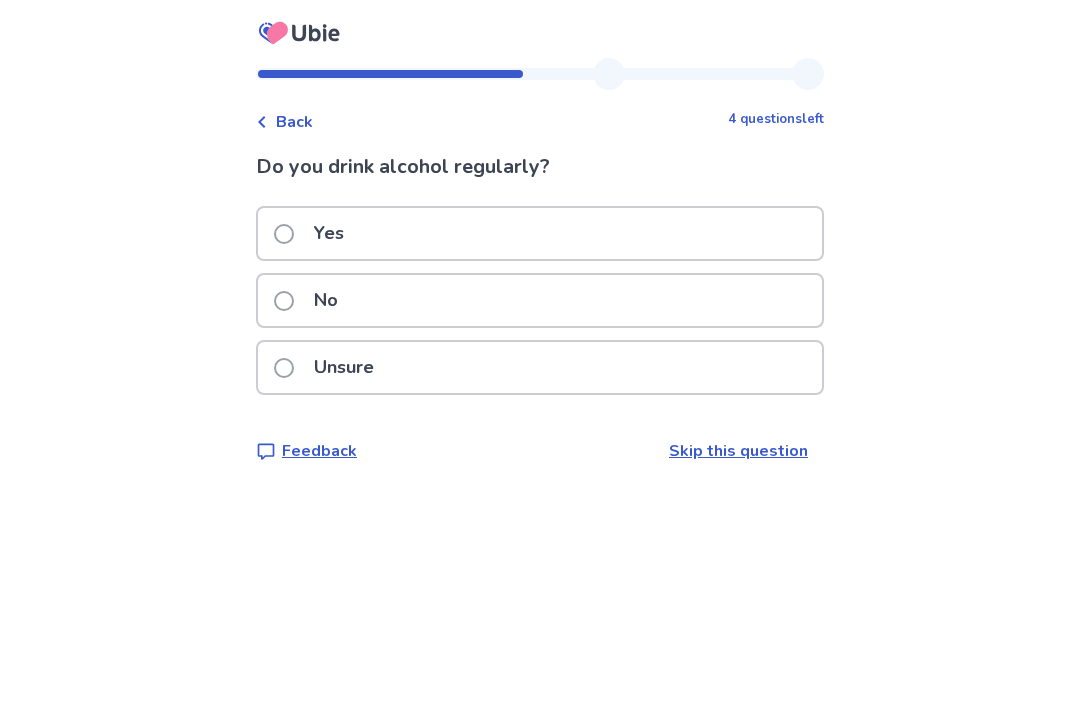 click on "No" at bounding box center [540, 300] 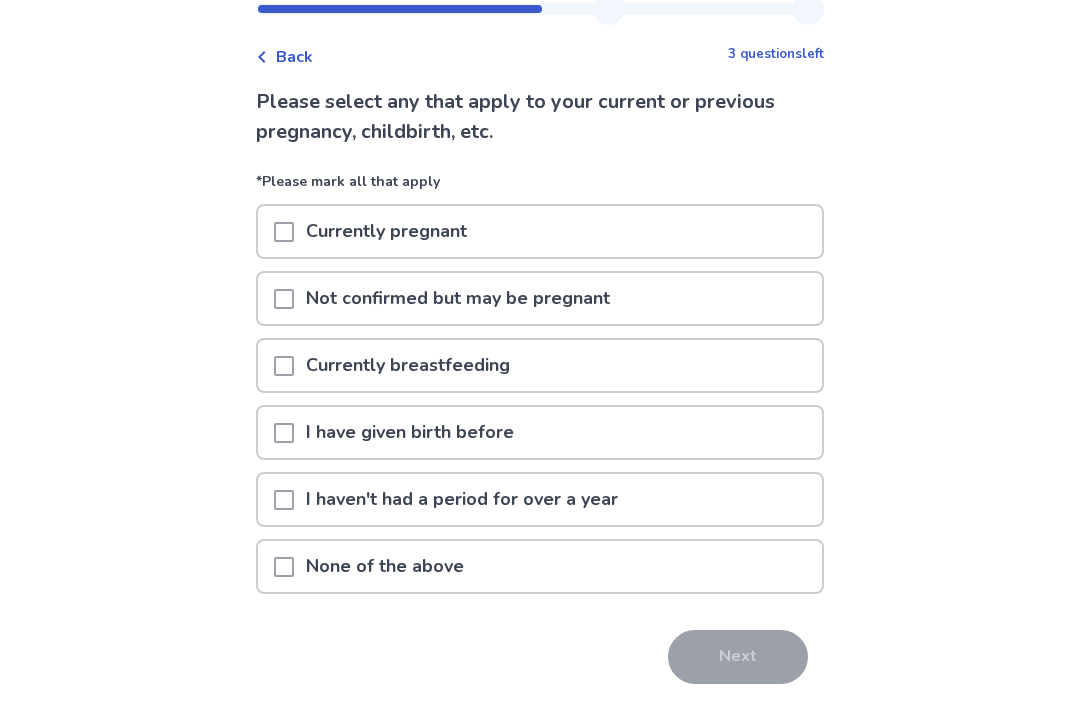 scroll, scrollTop: 66, scrollLeft: 0, axis: vertical 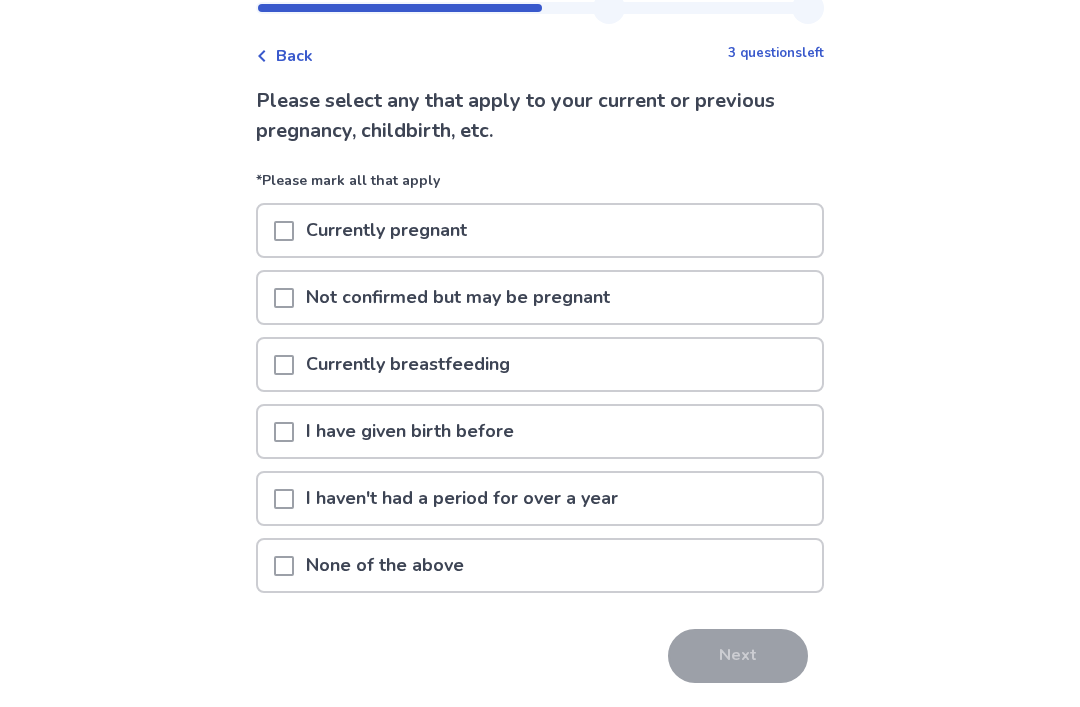 click on "None of the above" at bounding box center [540, 565] 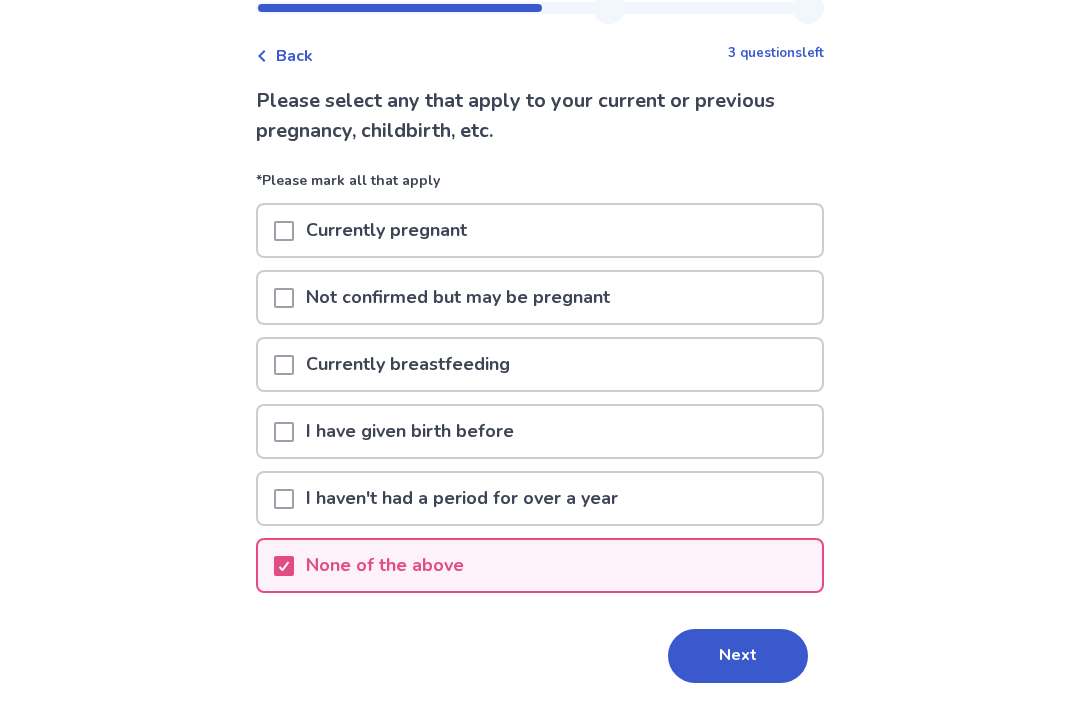click on "Next" at bounding box center (738, 656) 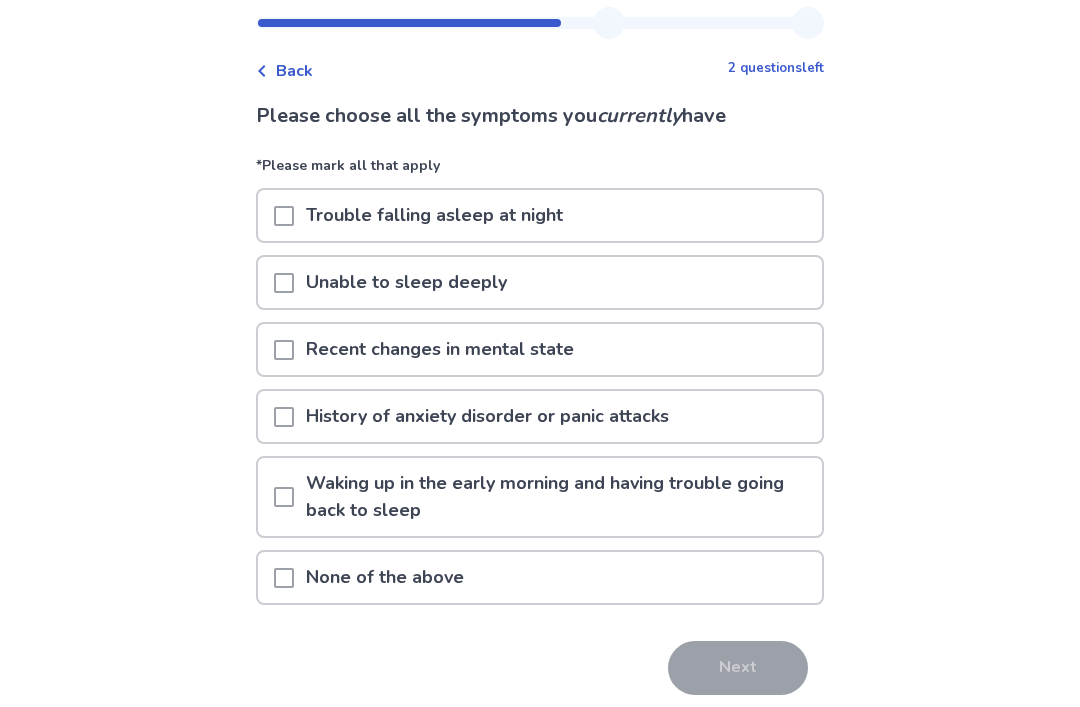 click on "Trouble falling asleep at night" at bounding box center [540, 216] 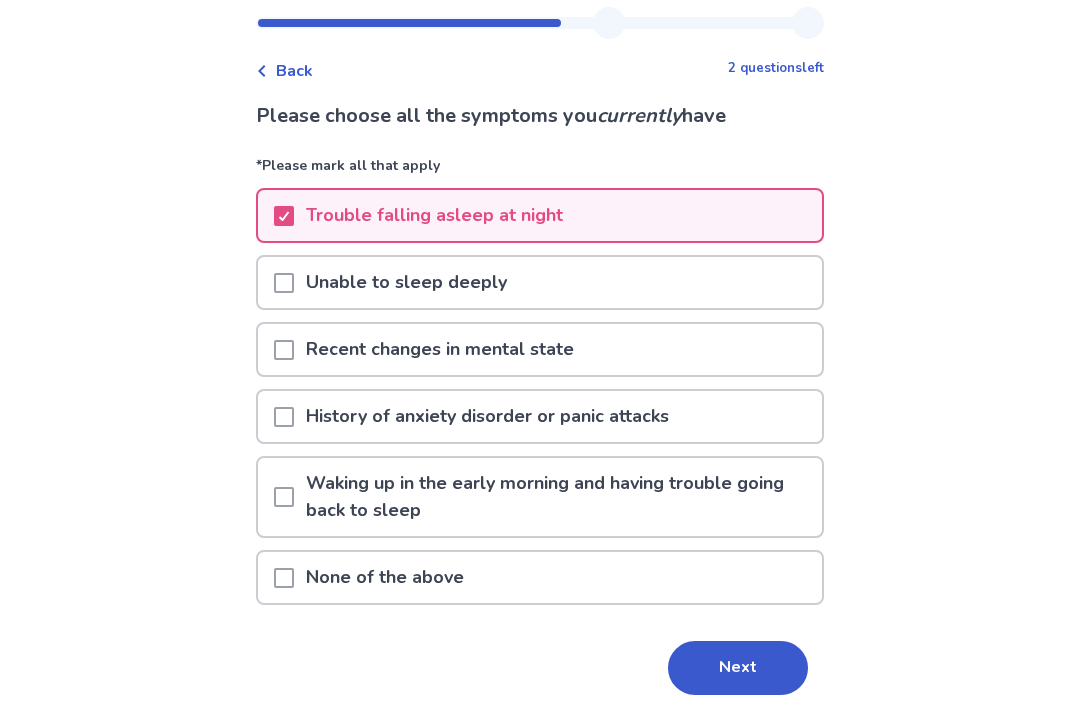 scroll, scrollTop: 51, scrollLeft: 0, axis: vertical 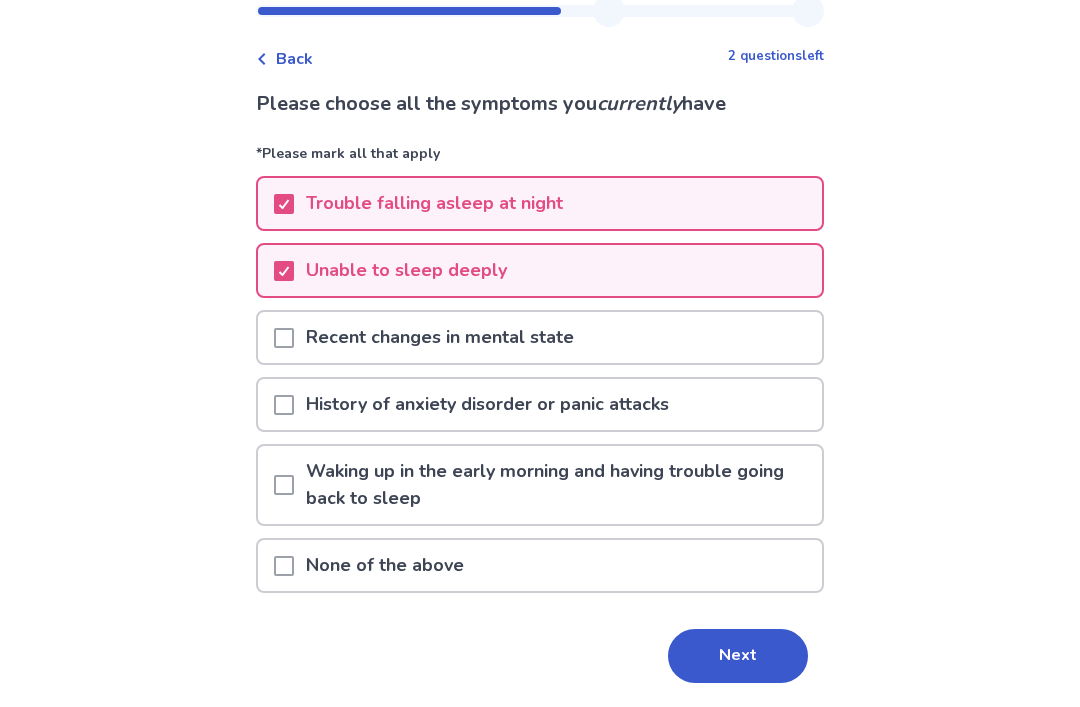 click on "Next" at bounding box center [738, 656] 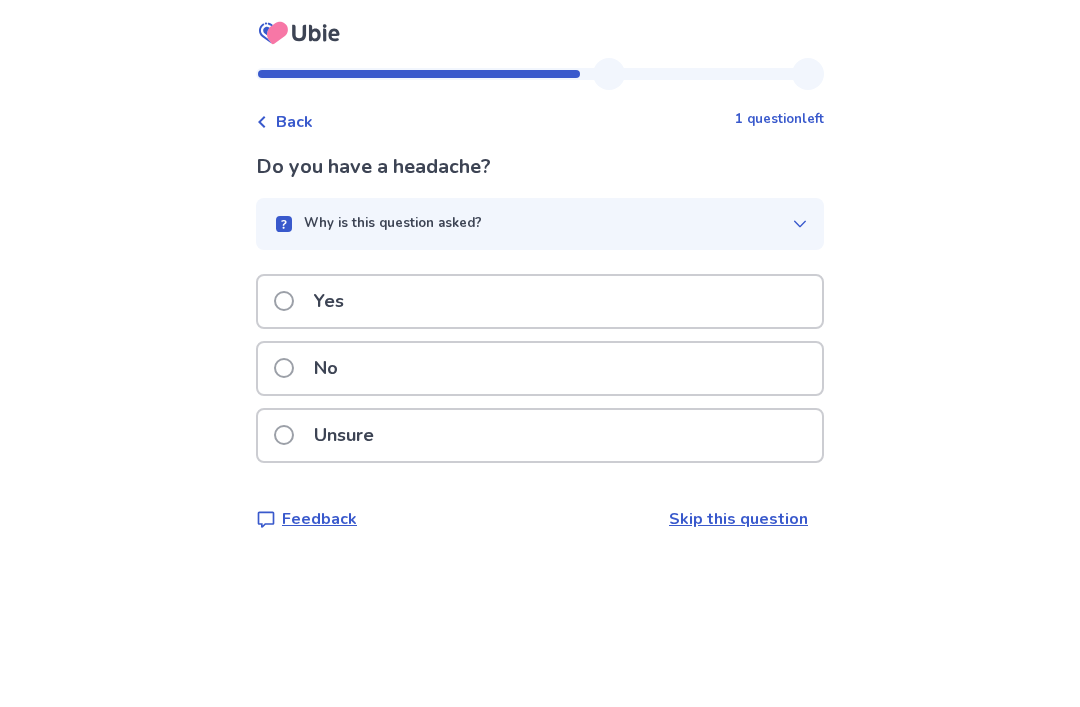 click on "No" at bounding box center (540, 368) 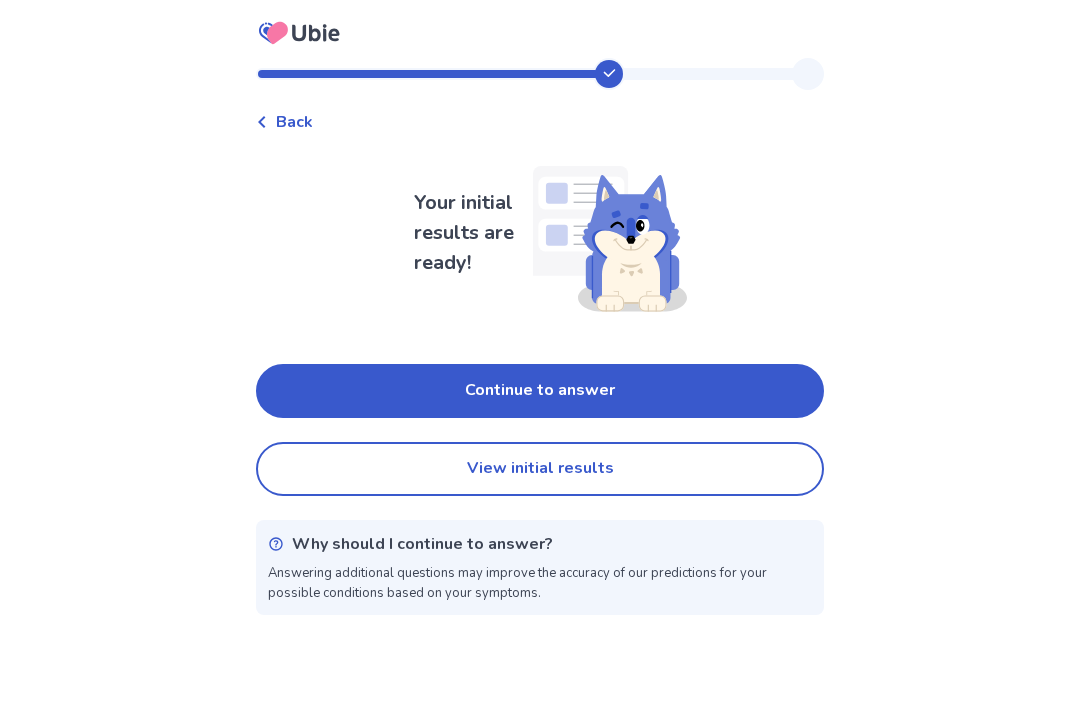 click on "Continue to answer" at bounding box center (540, 391) 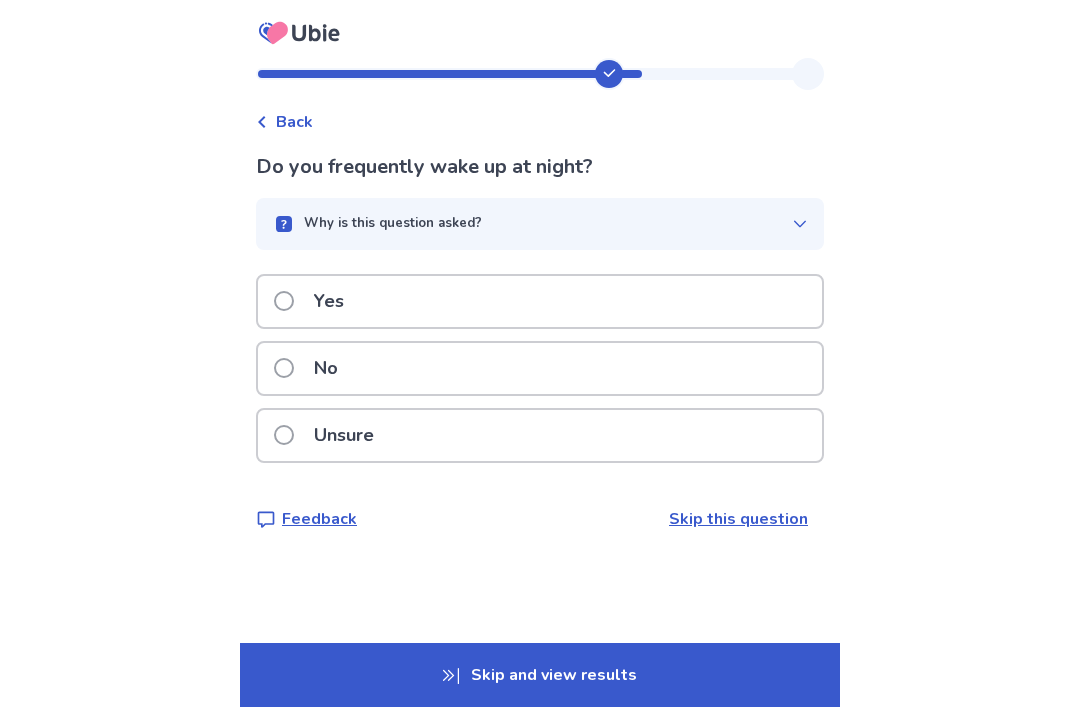click on "No" at bounding box center (540, 368) 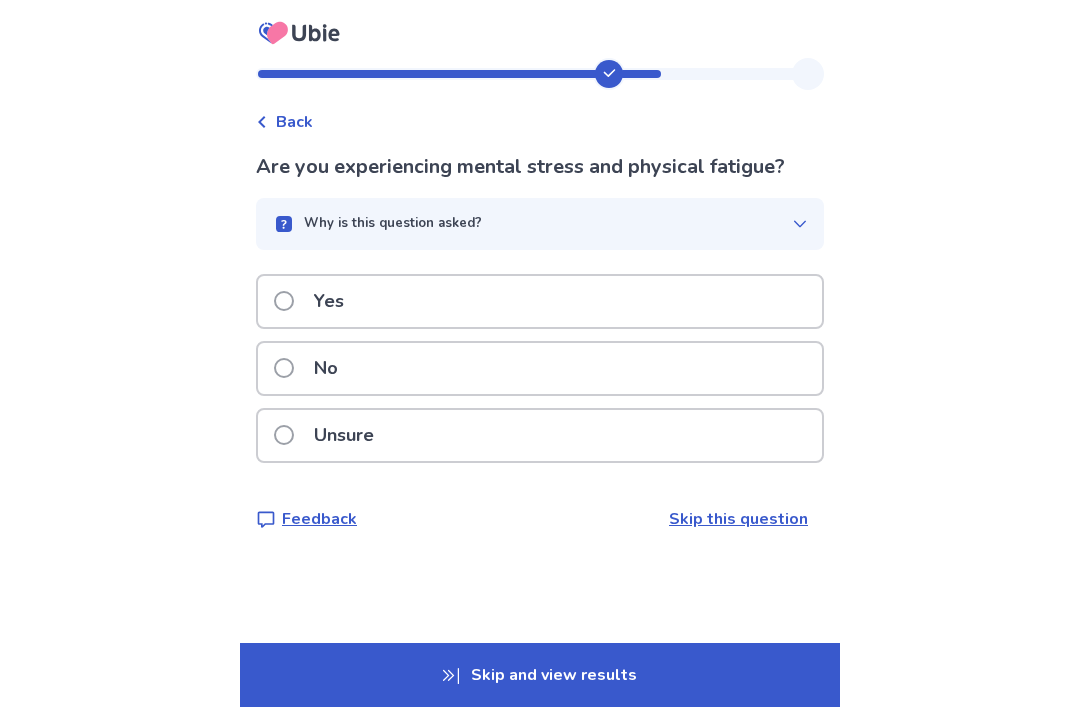click on "Yes" at bounding box center [540, 301] 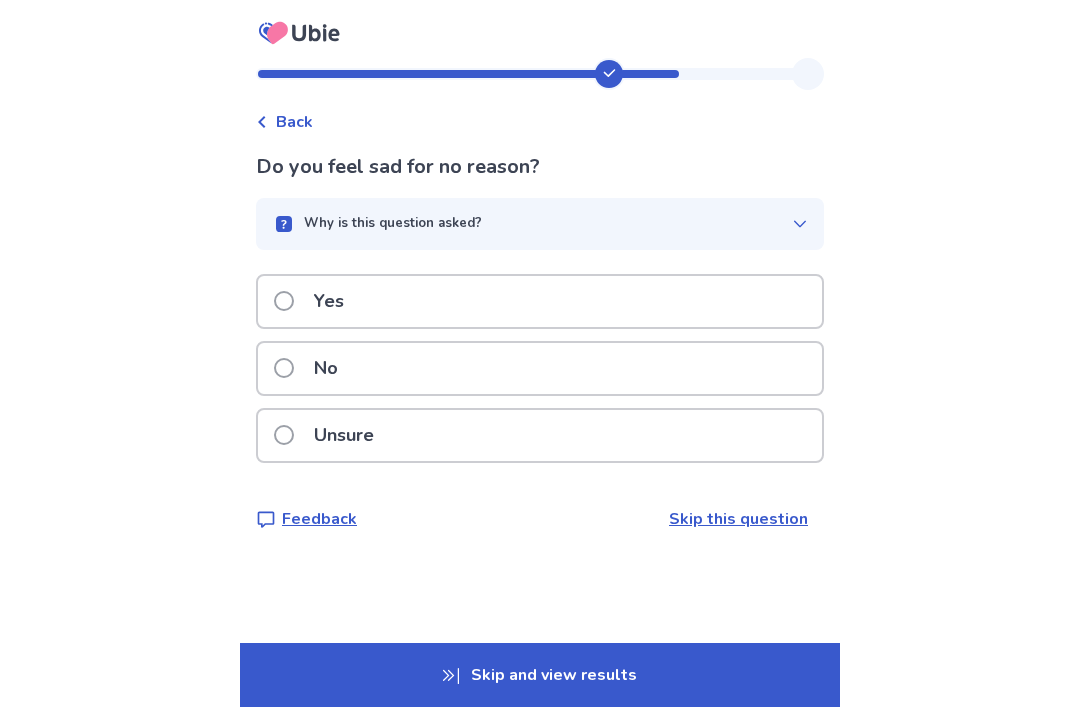 click on "Yes" at bounding box center (540, 301) 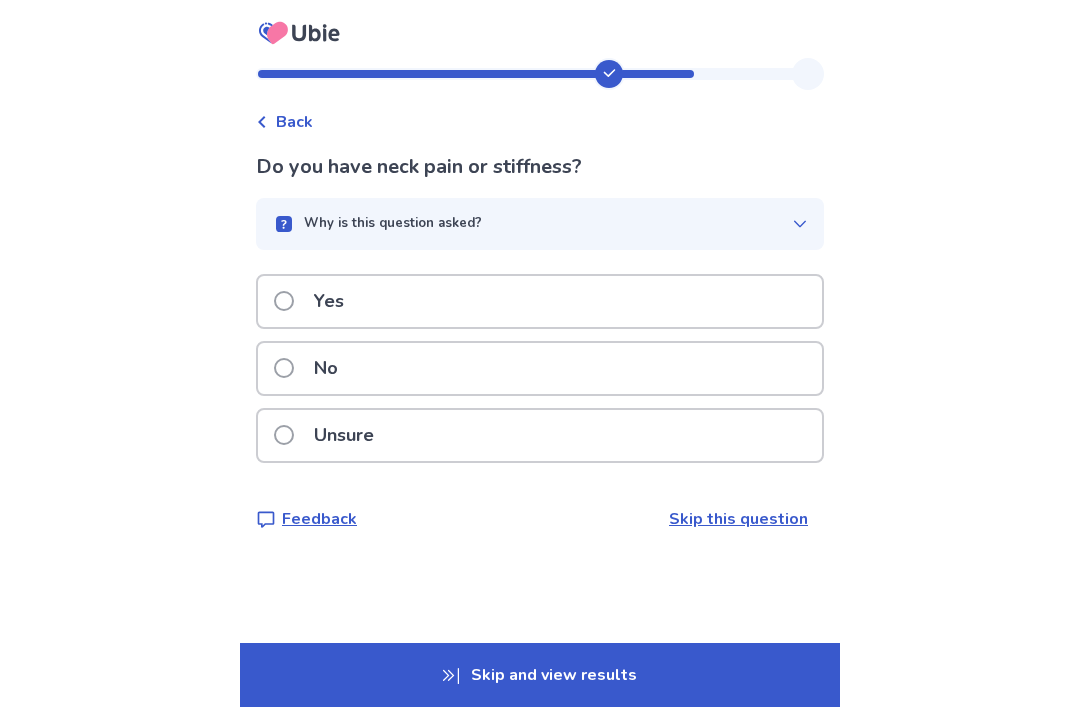 click on "No" at bounding box center [540, 368] 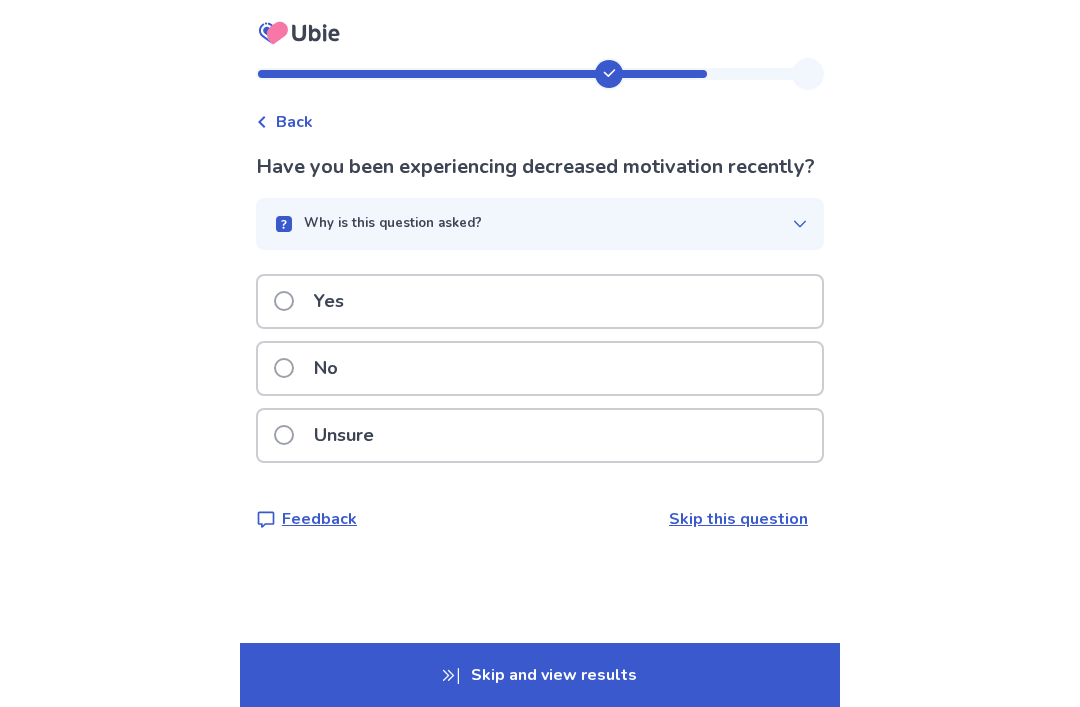 click on "No" at bounding box center [540, 368] 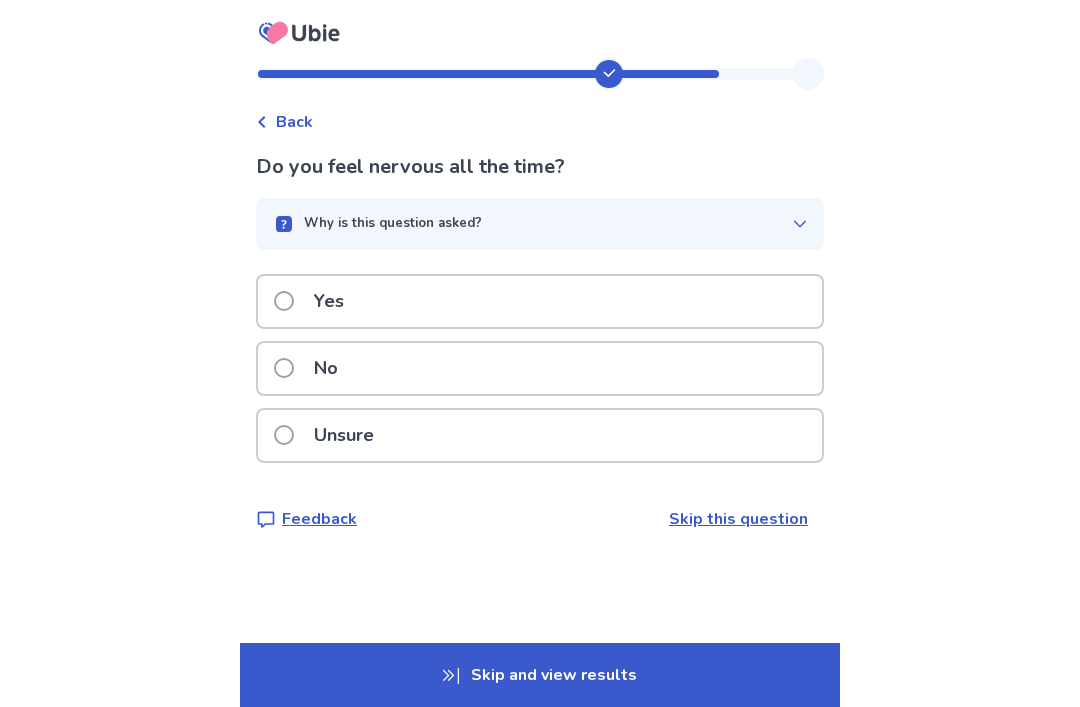 click on "No" at bounding box center (540, 368) 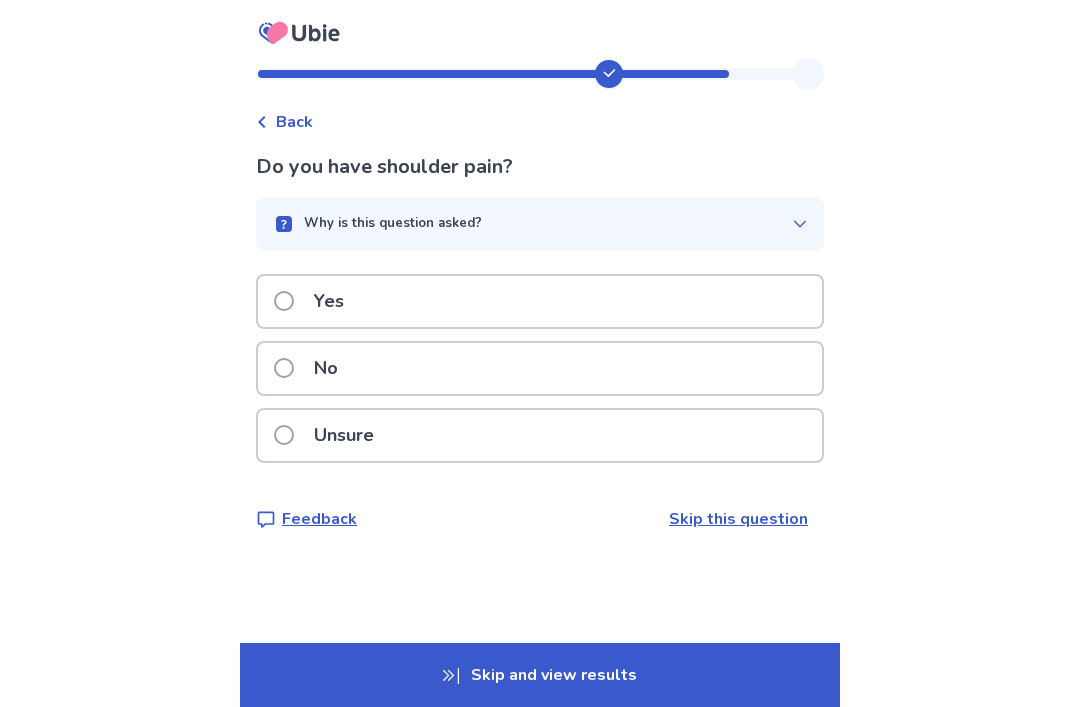 click on "No" at bounding box center [540, 368] 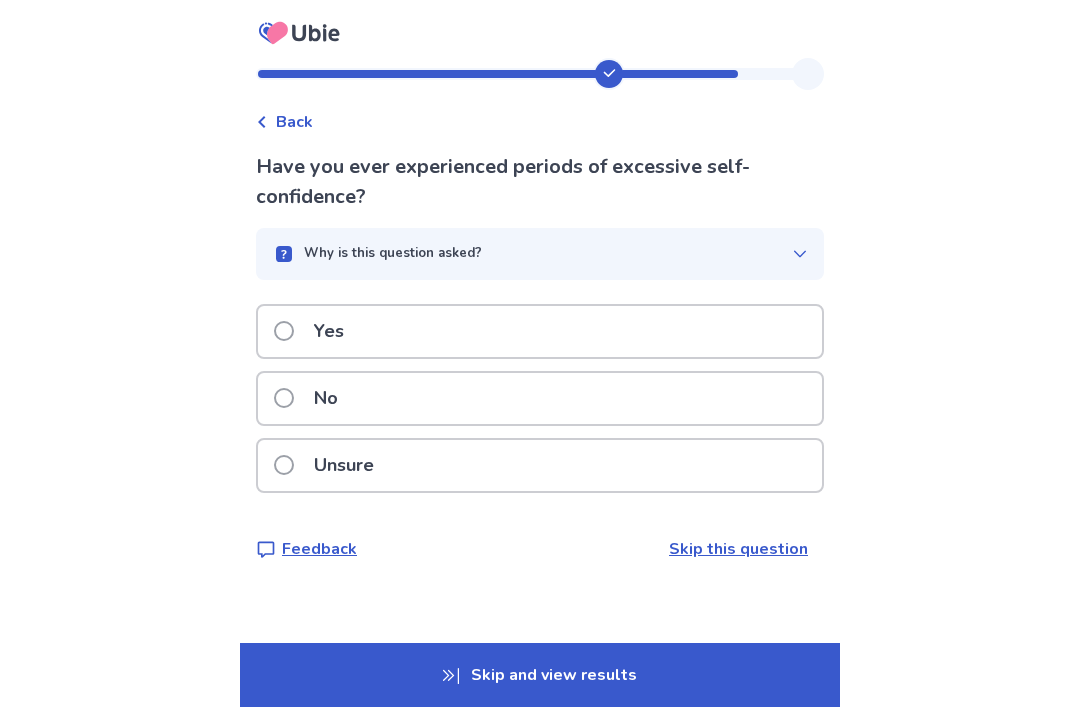 click on "No" at bounding box center (540, 398) 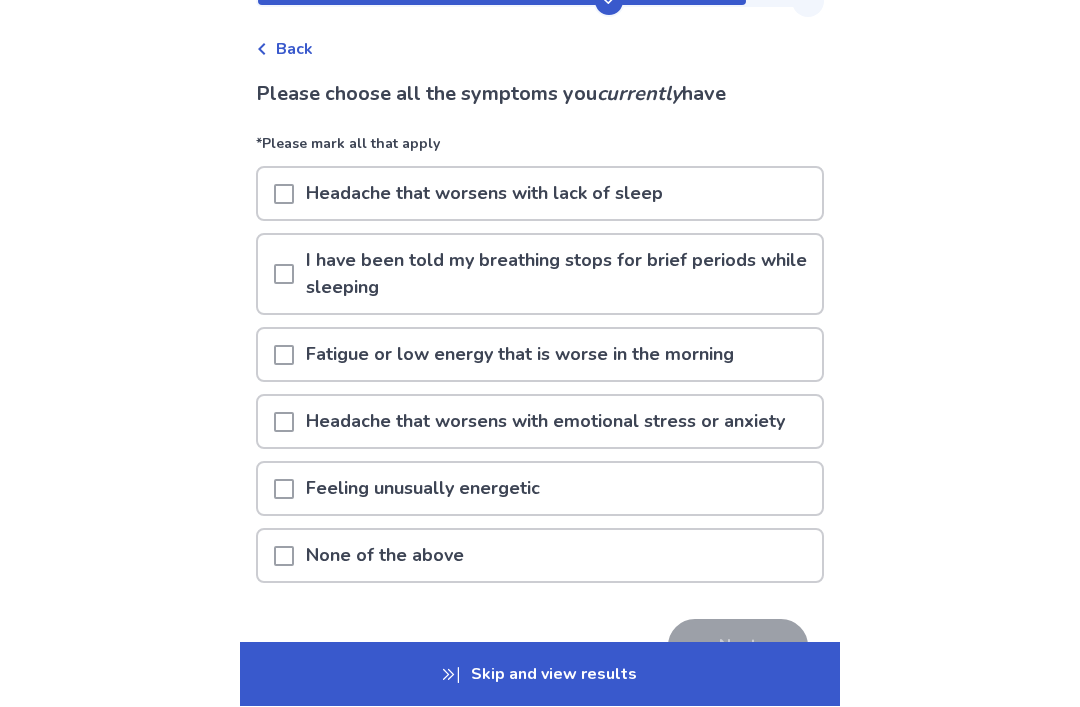 scroll, scrollTop: 73, scrollLeft: 0, axis: vertical 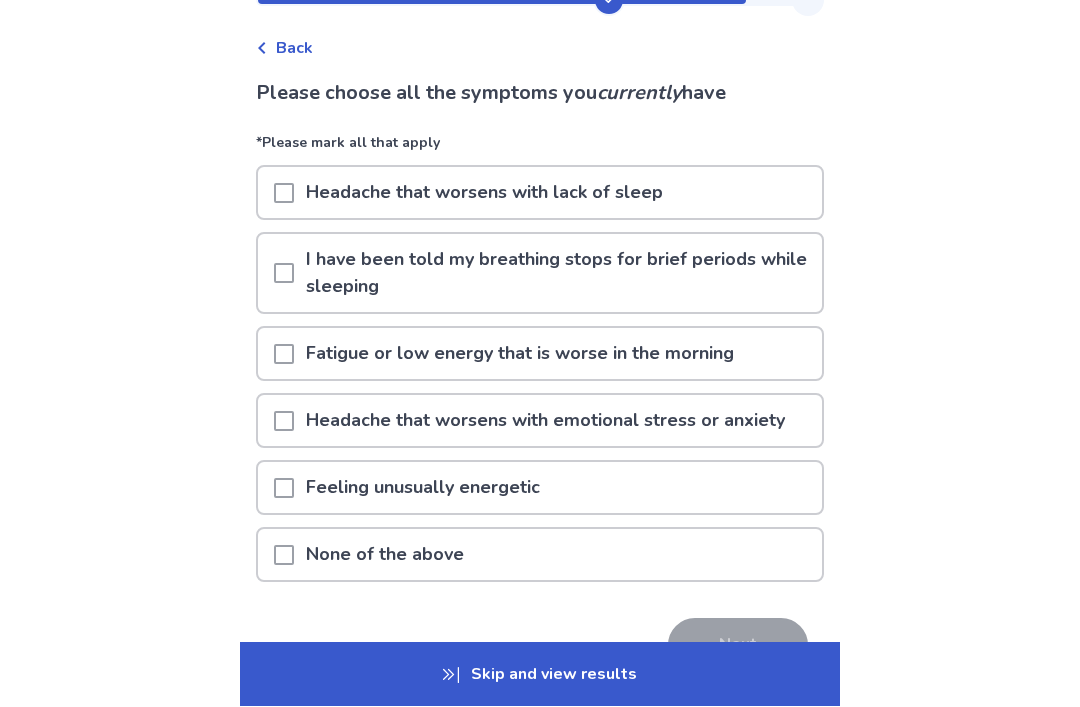 click on "Fatigue or low energy that is worse in the morning" at bounding box center [520, 354] 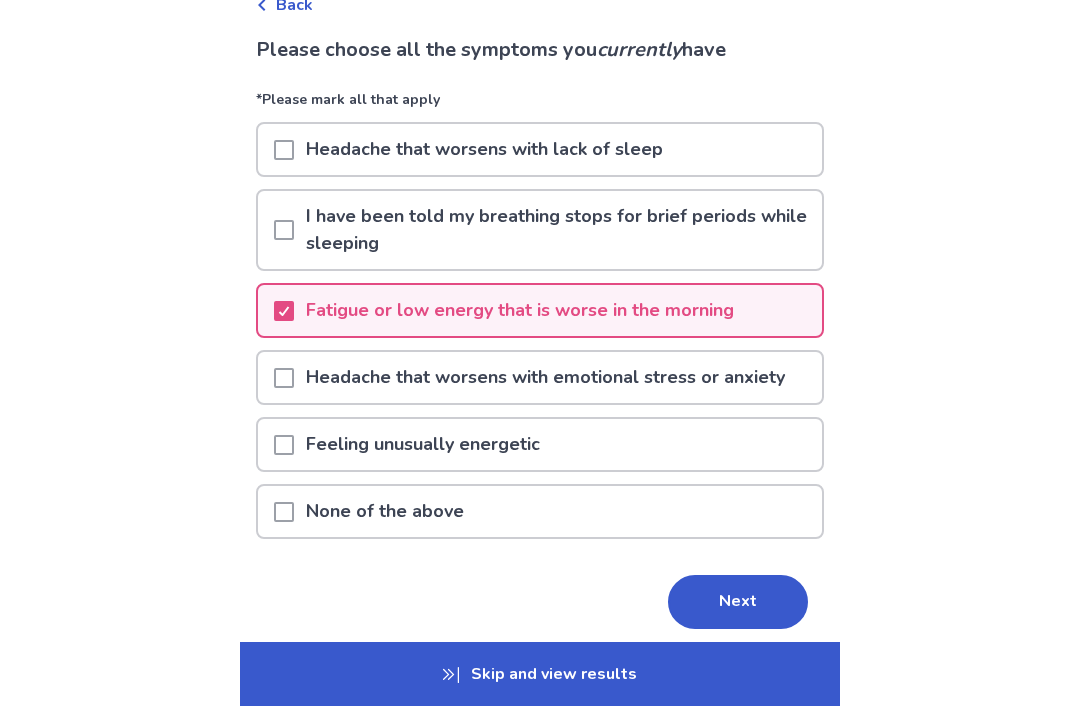 scroll, scrollTop: 117, scrollLeft: 0, axis: vertical 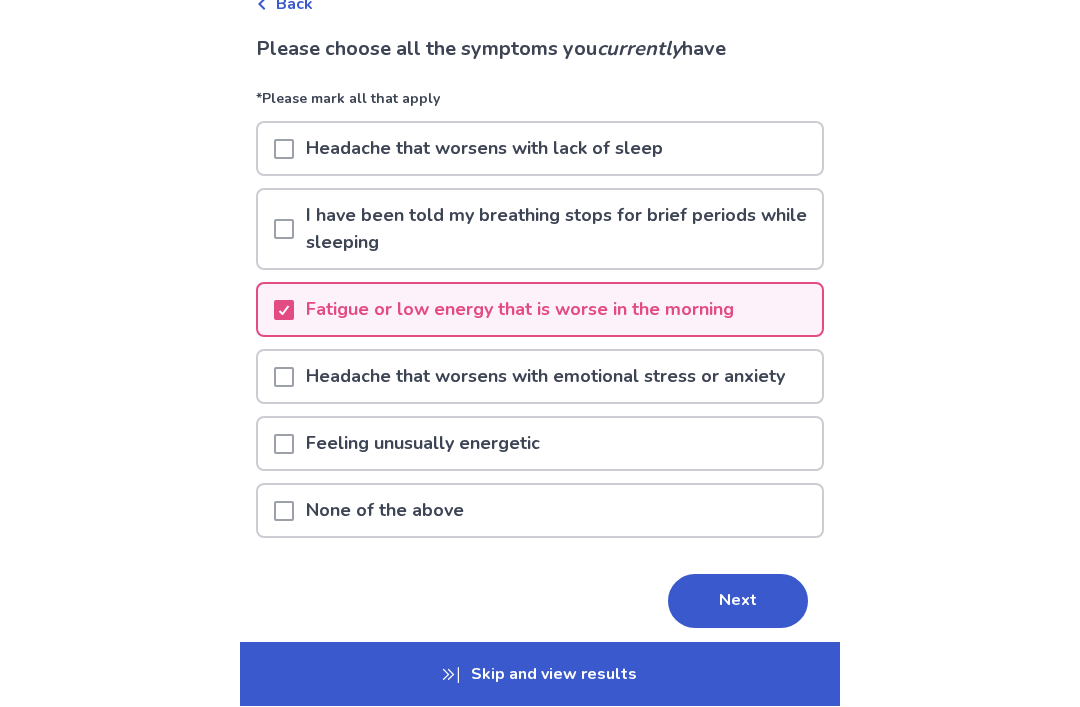 click on "Next" at bounding box center (738, 602) 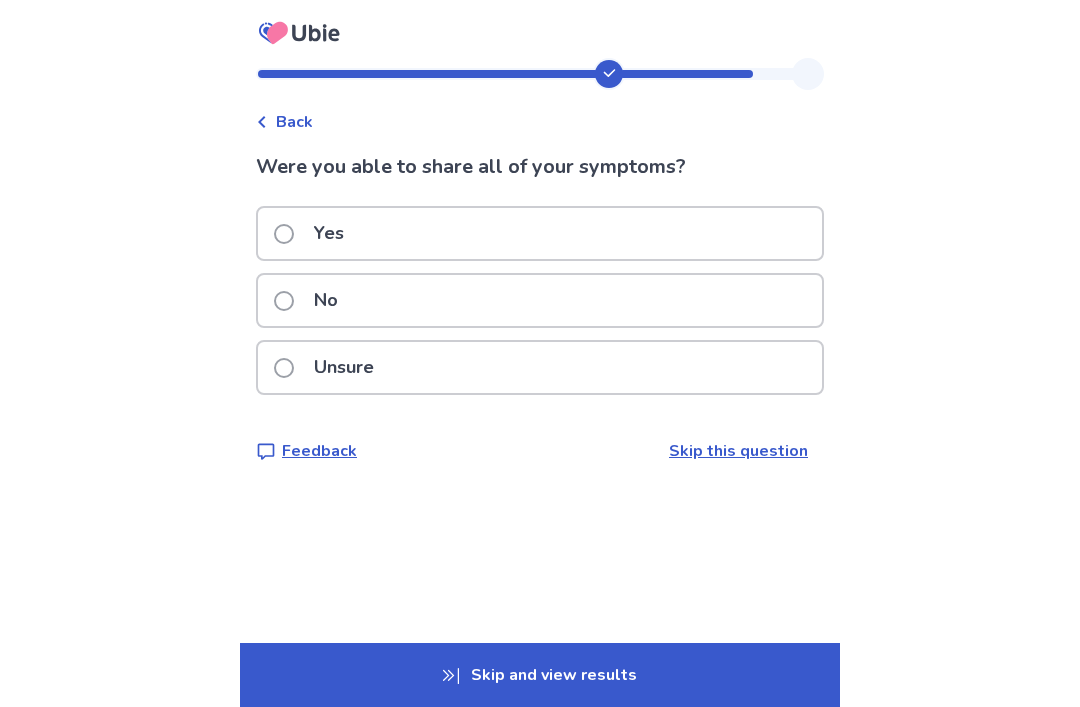 click on "Yes" at bounding box center [540, 233] 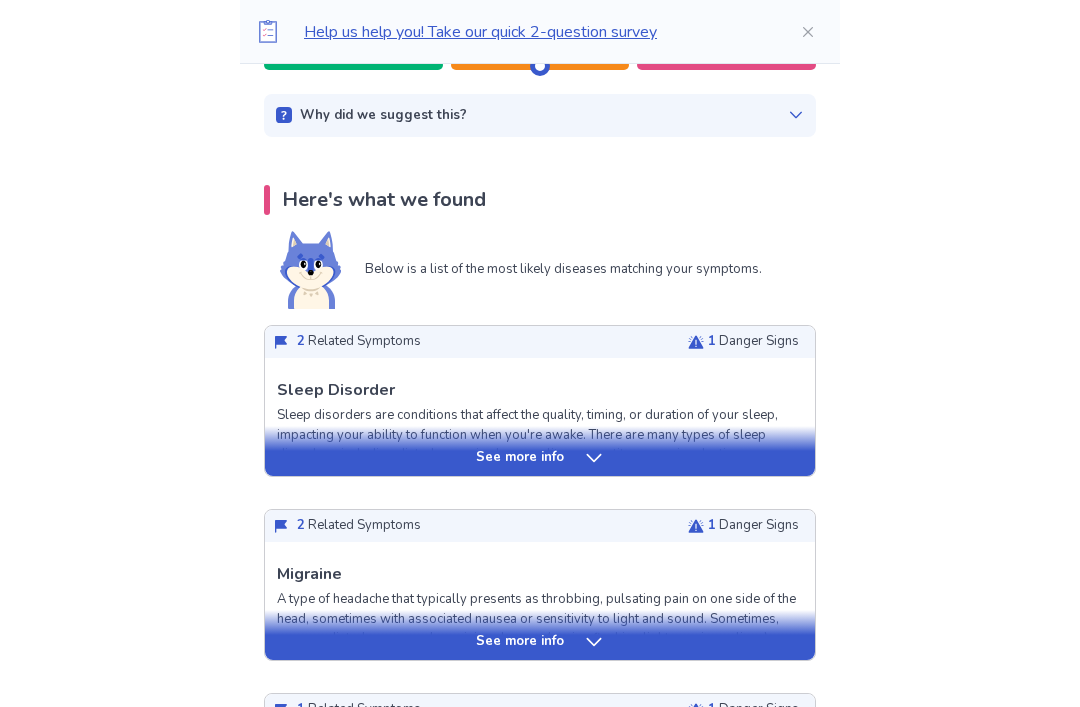 scroll, scrollTop: 313, scrollLeft: 0, axis: vertical 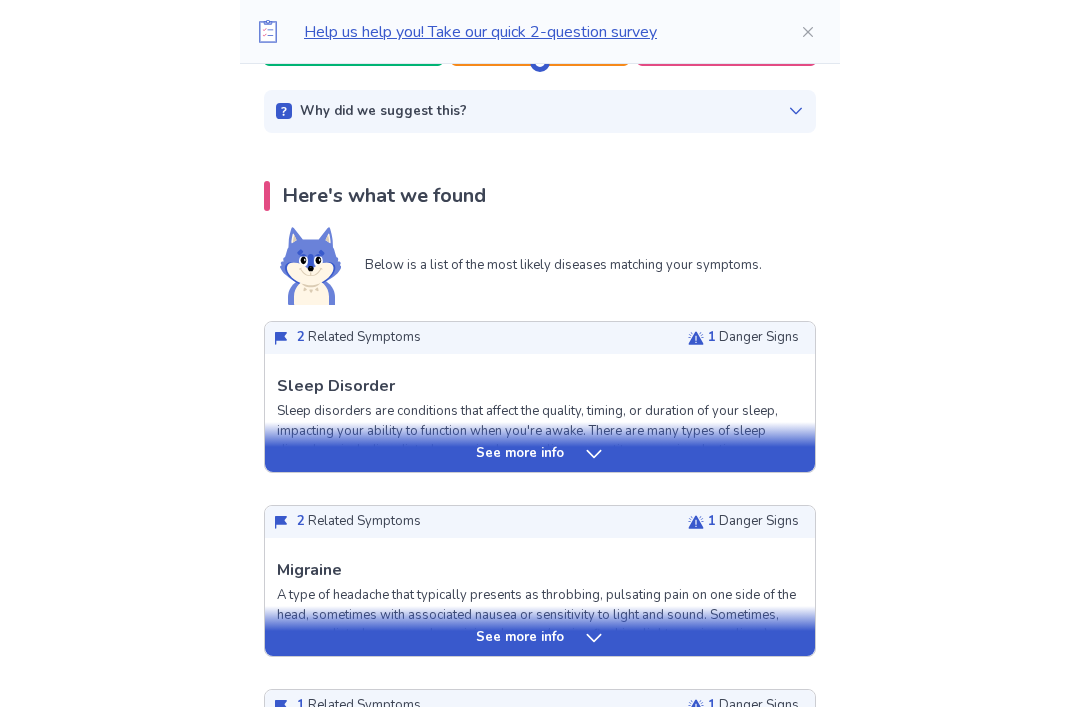 click on "See more info" at bounding box center [540, 454] 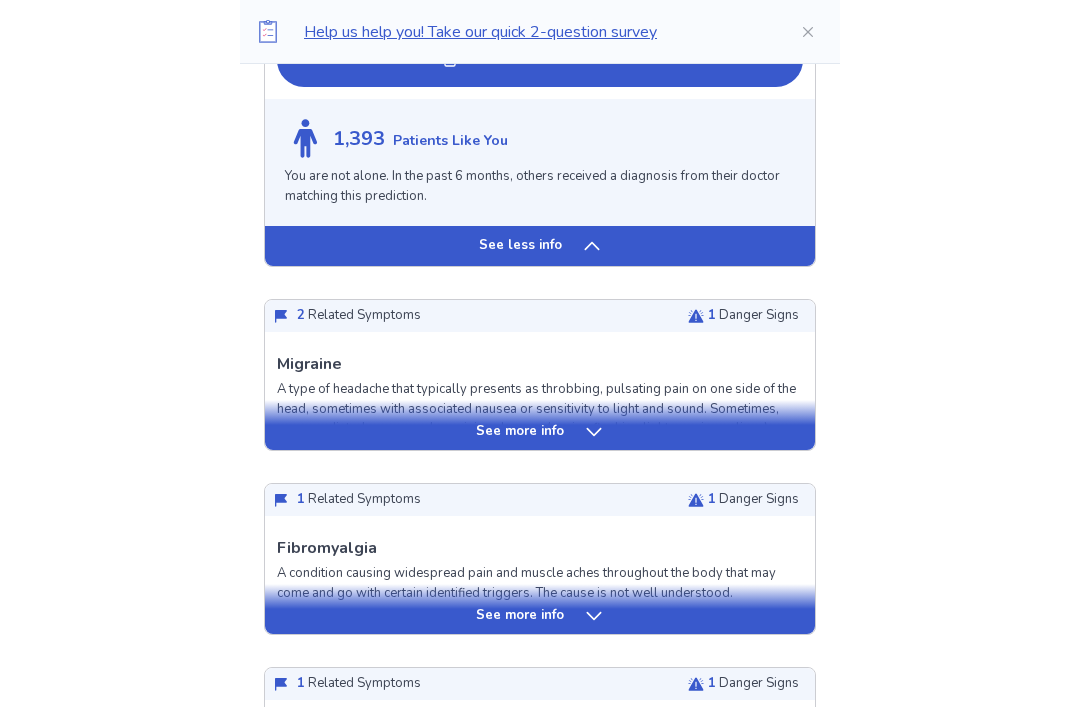 scroll, scrollTop: 2012, scrollLeft: 0, axis: vertical 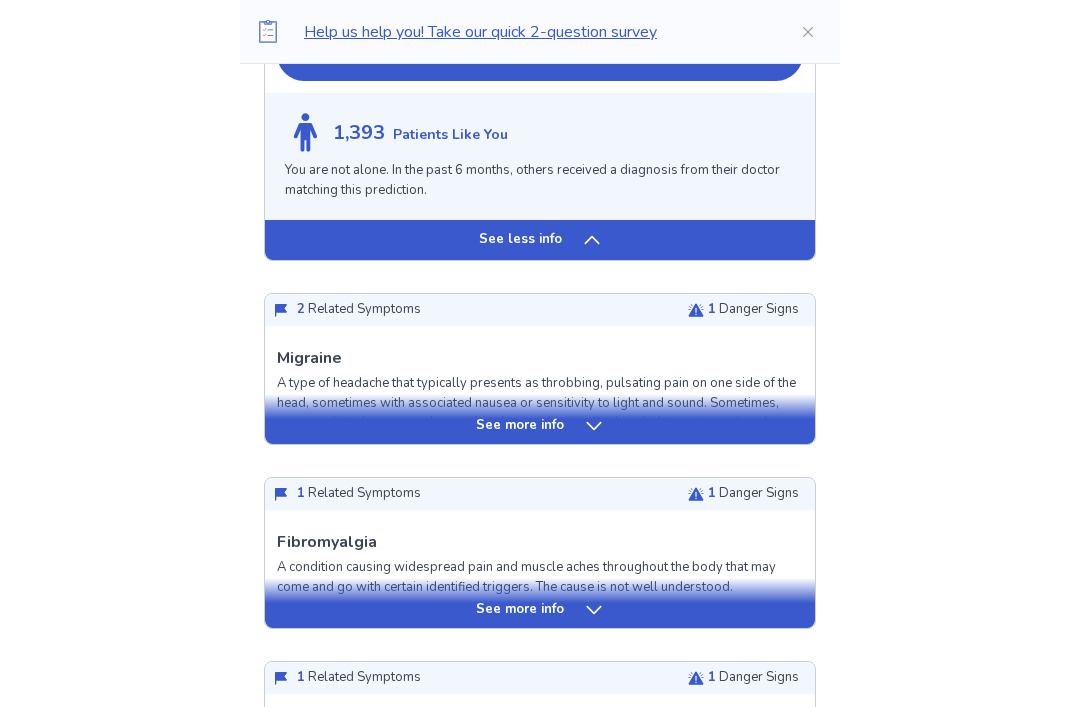 click on "See more info" at bounding box center (540, 611) 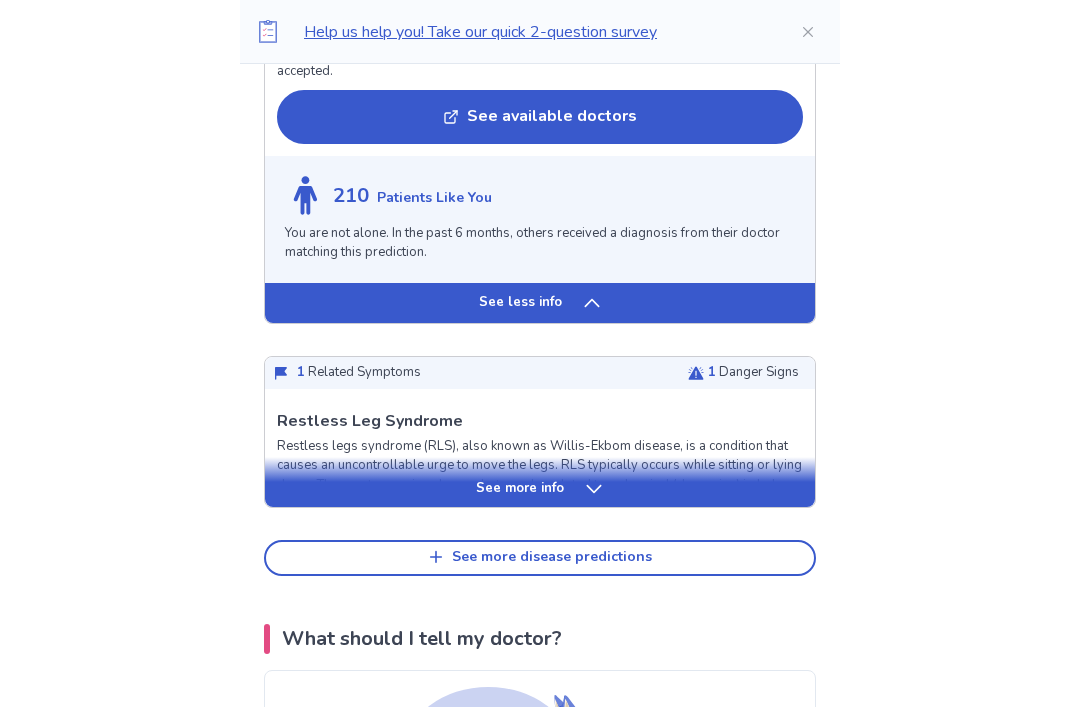 scroll, scrollTop: 3686, scrollLeft: 0, axis: vertical 